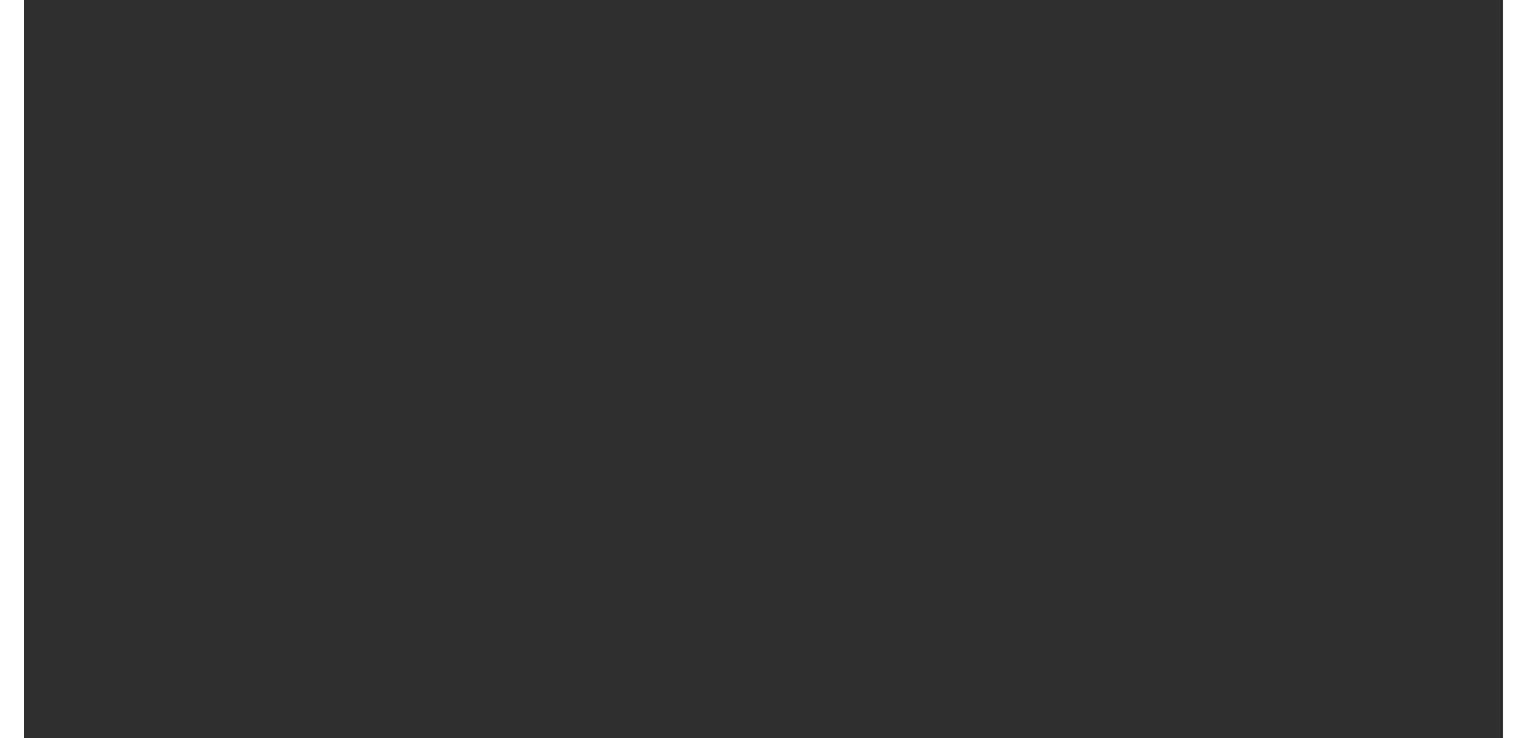 scroll, scrollTop: 0, scrollLeft: 0, axis: both 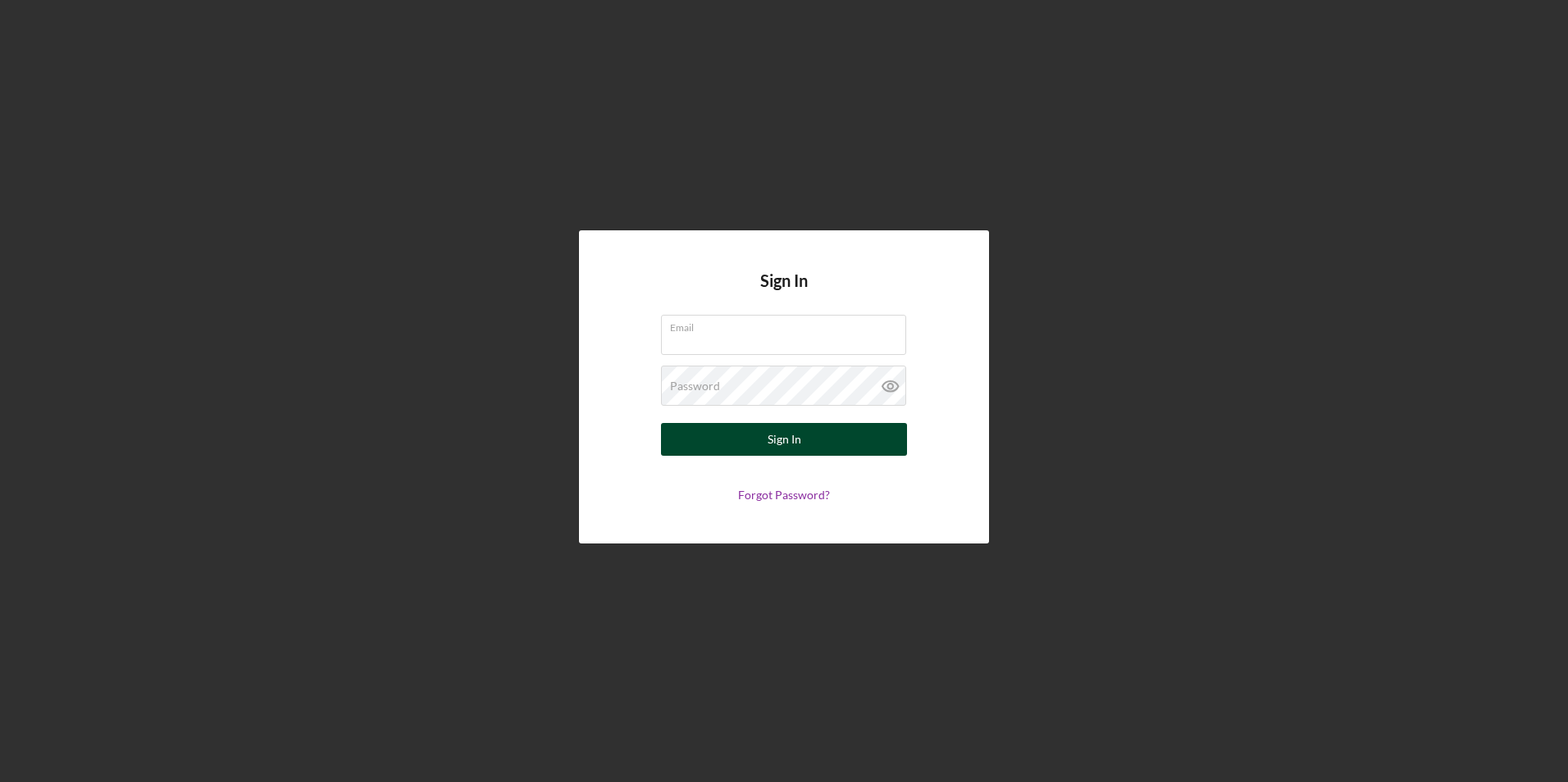 type on "[FIRST]@[DOMAIN]" 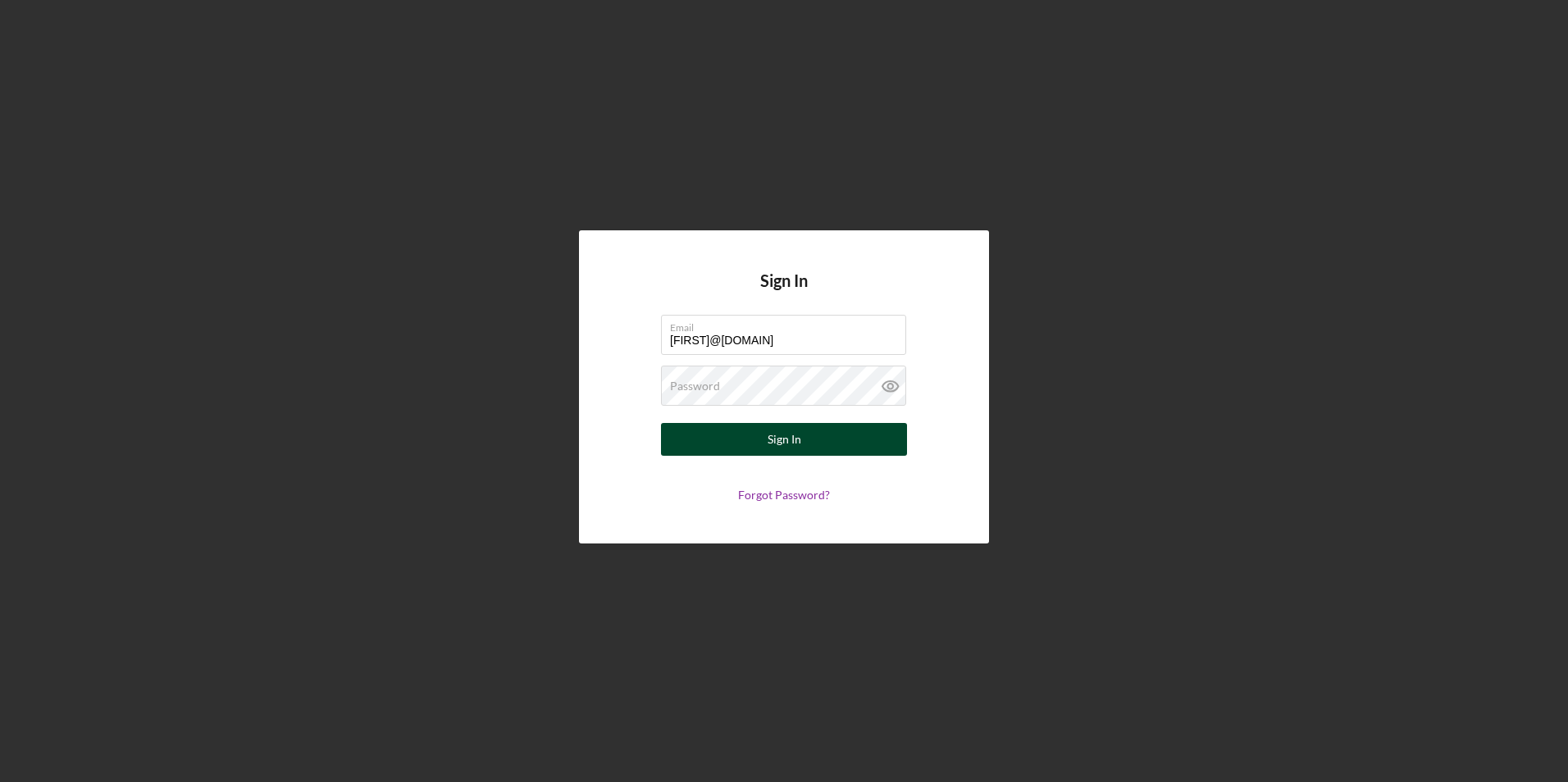 click on "Sign In" at bounding box center [784, 439] 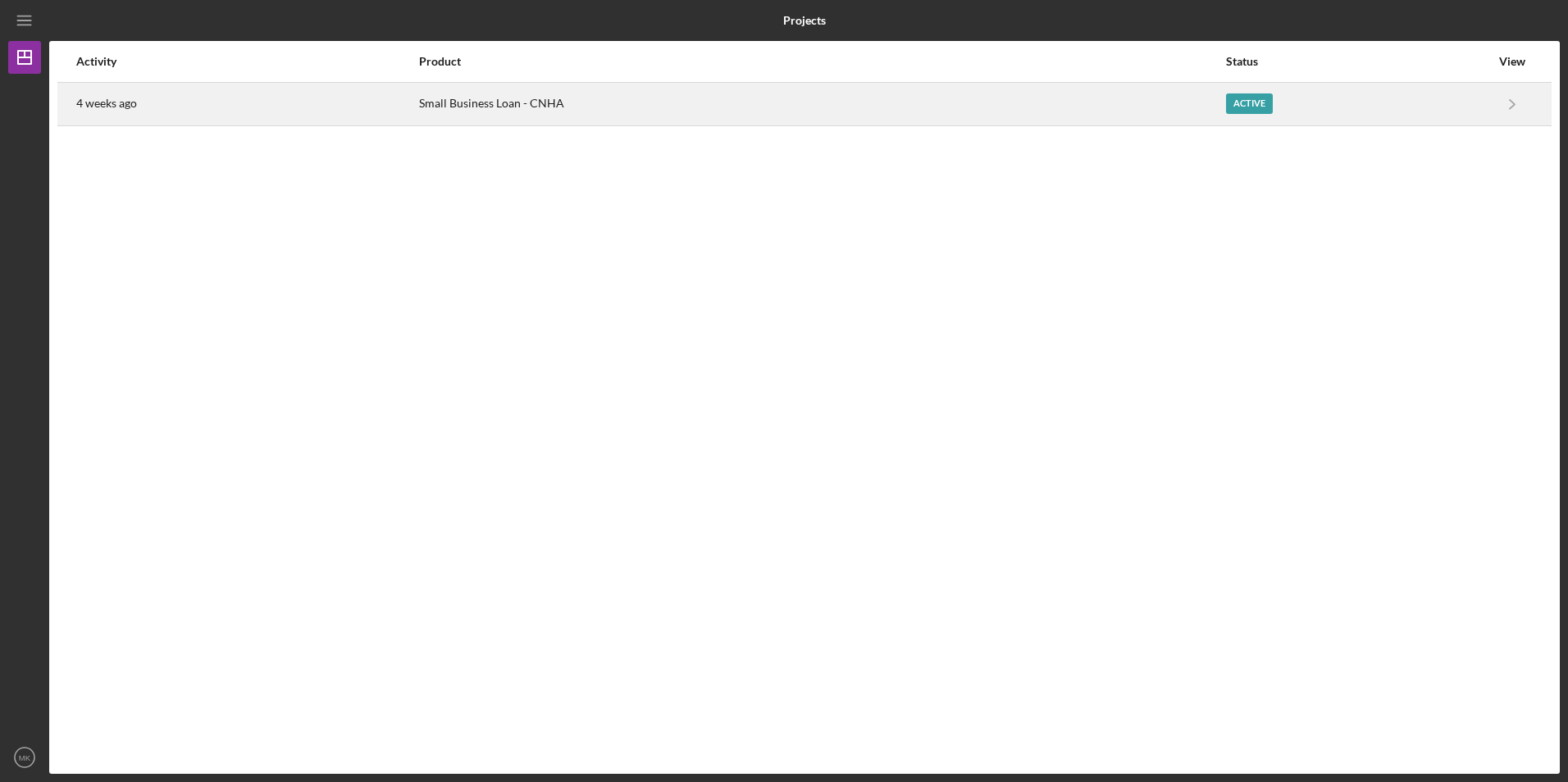click on "Active" at bounding box center (1249, 103) 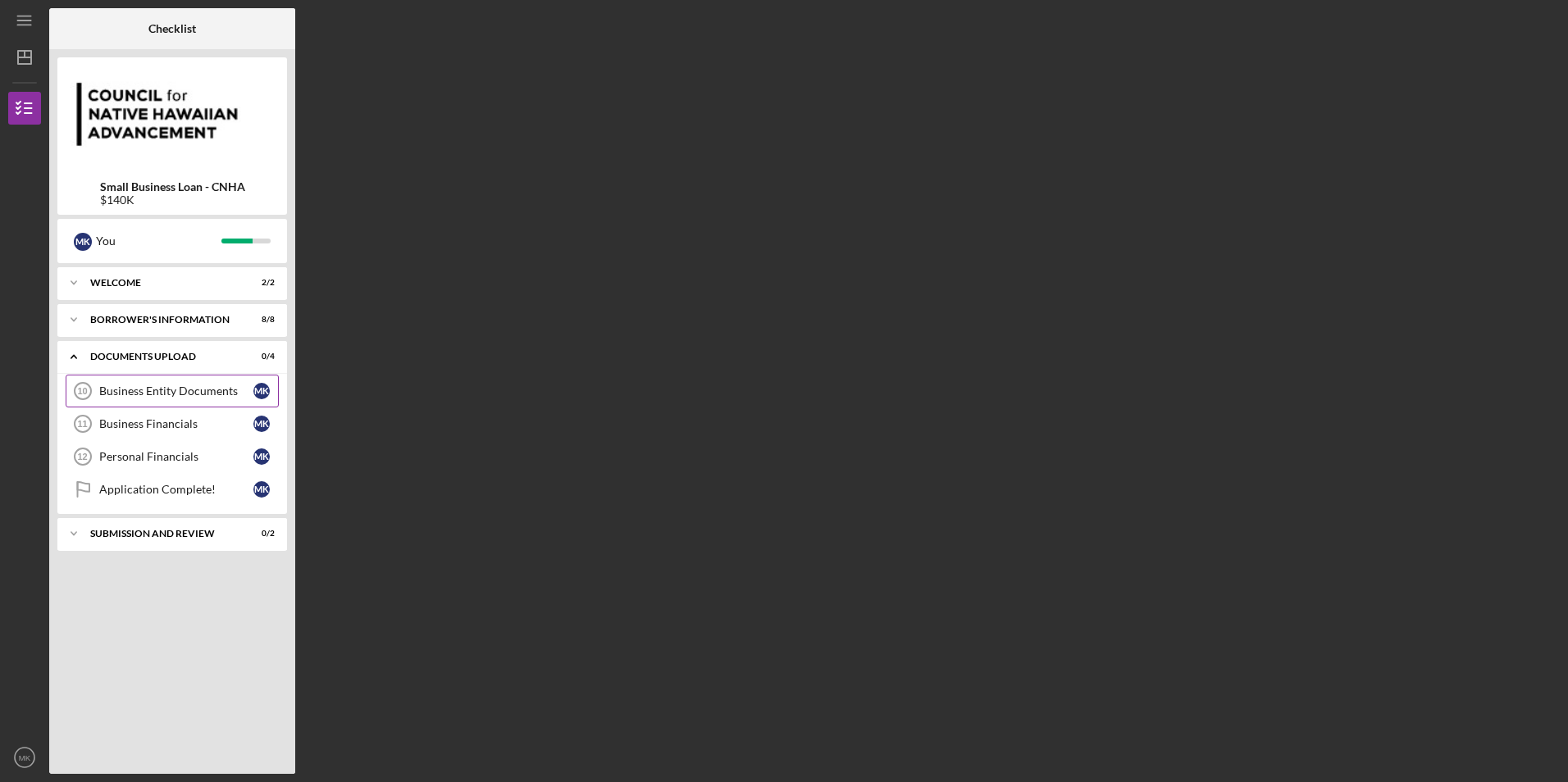click on "Business Entity Documents" at bounding box center (176, 391) 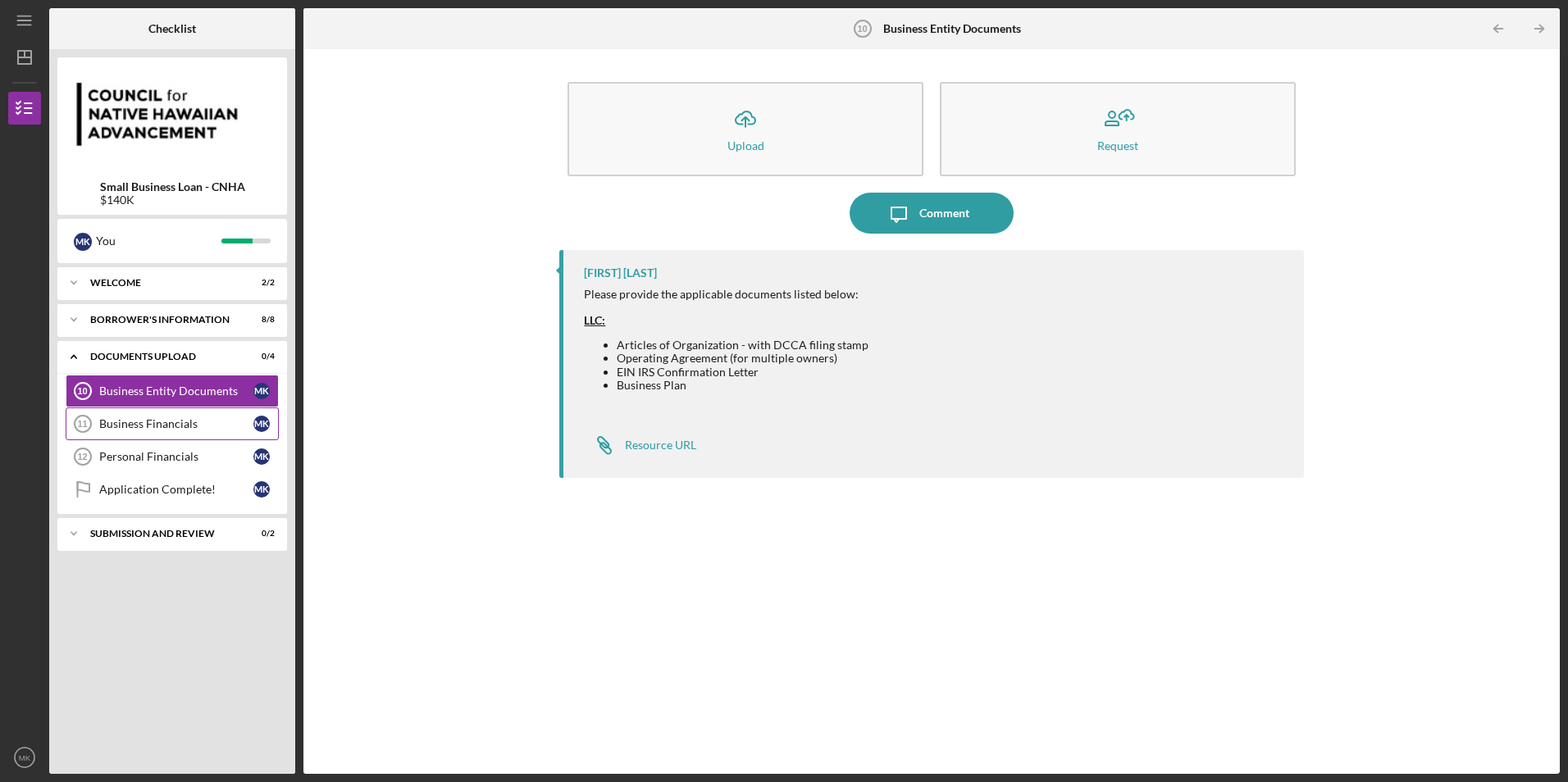 click on "Business Financials 11 Business Financials M K" at bounding box center (172, 424) 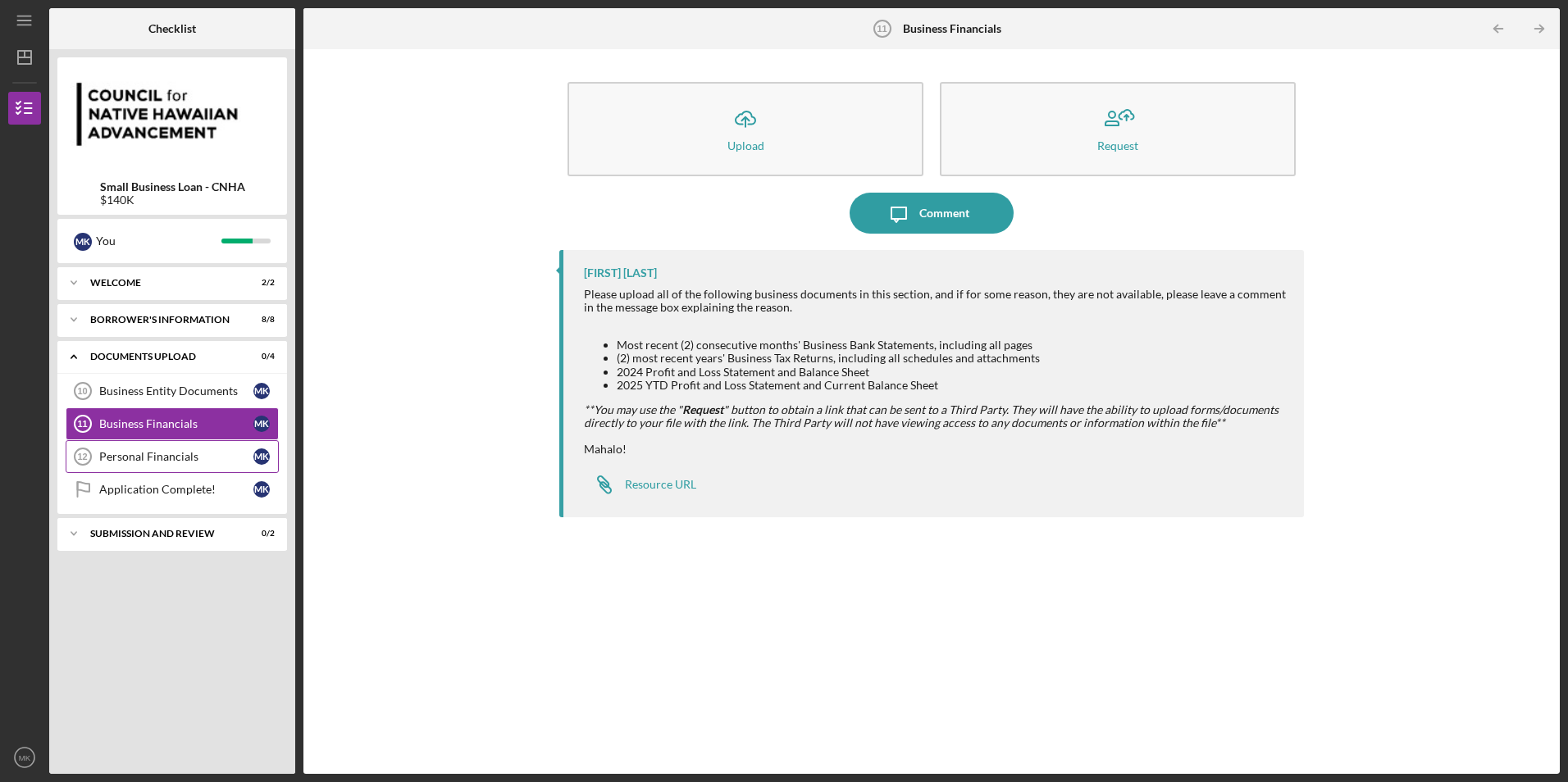 click on "Personal Financials" at bounding box center (176, 457) 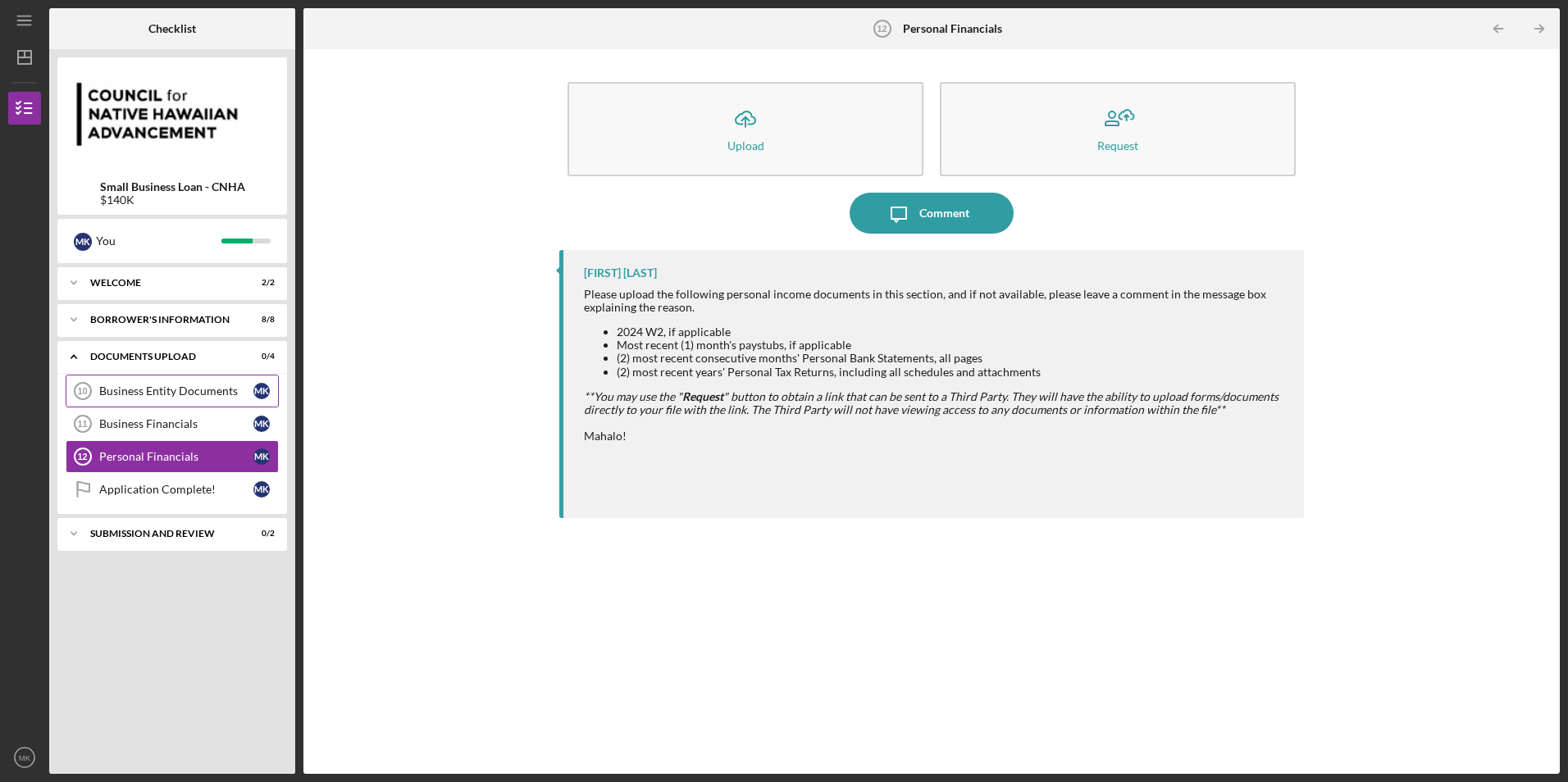 click on "Business Entity Documents" at bounding box center [176, 391] 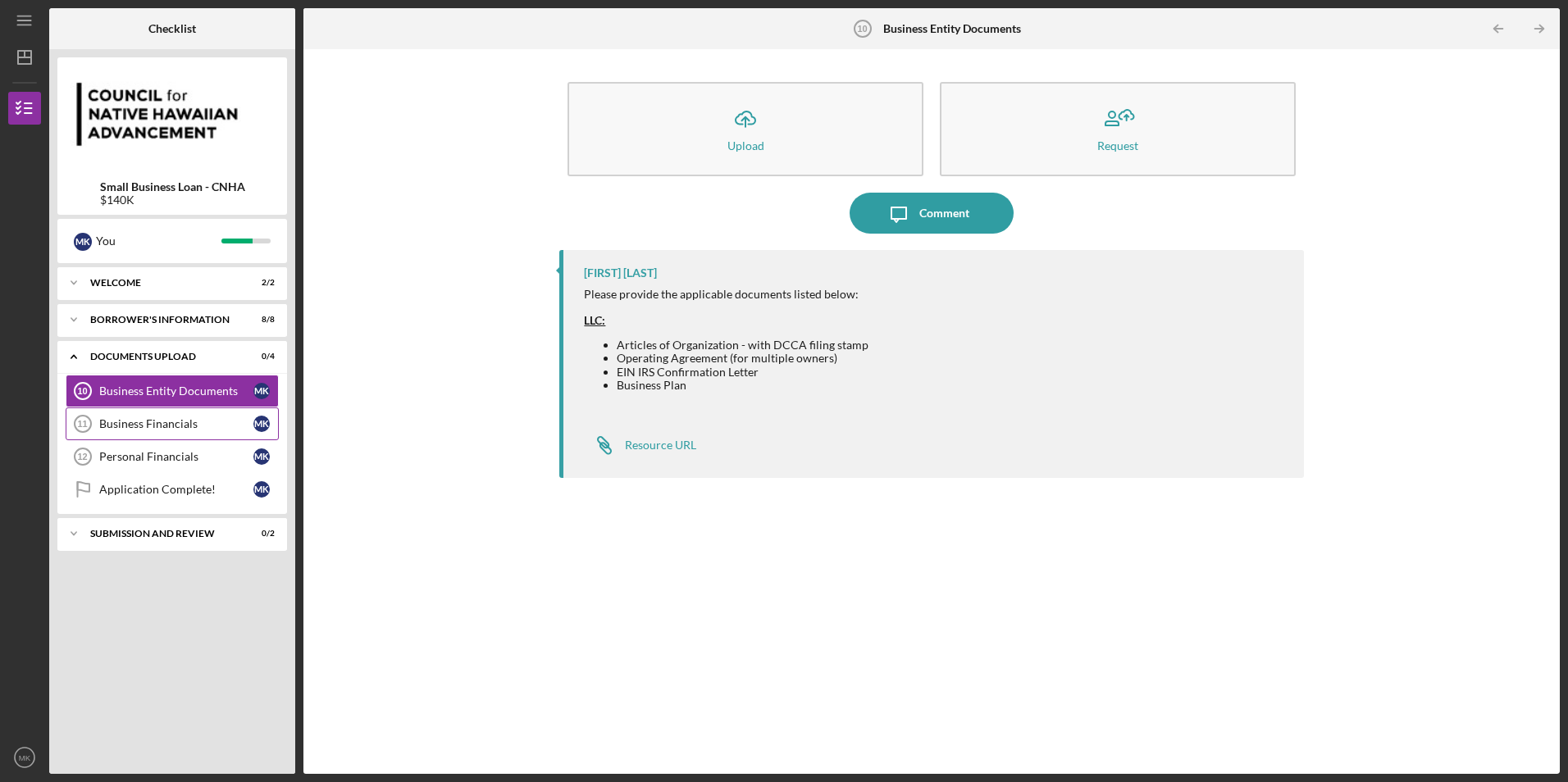click on "Business Financials" at bounding box center [176, 424] 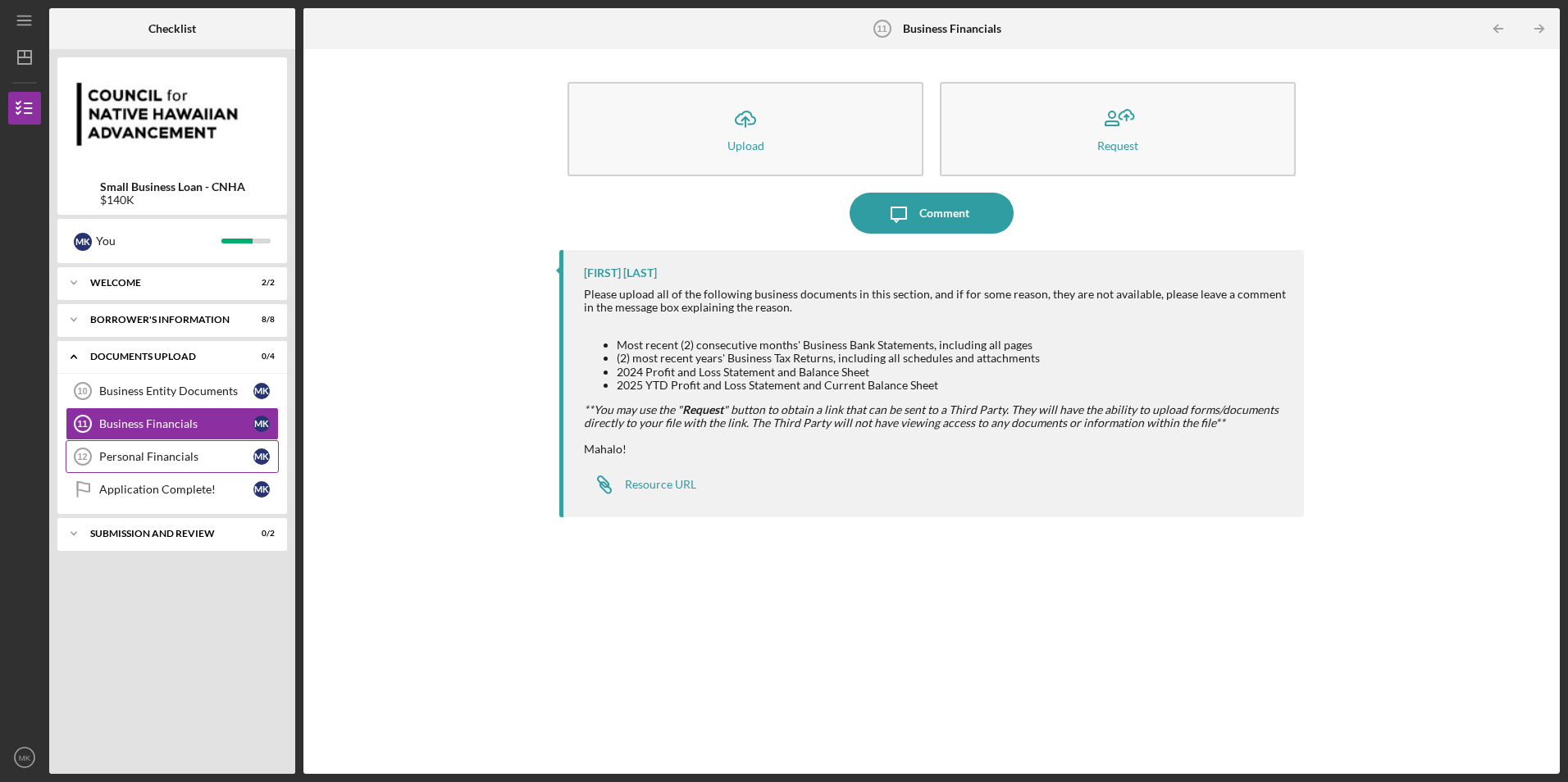 click on "Personal Financials" at bounding box center [176, 457] 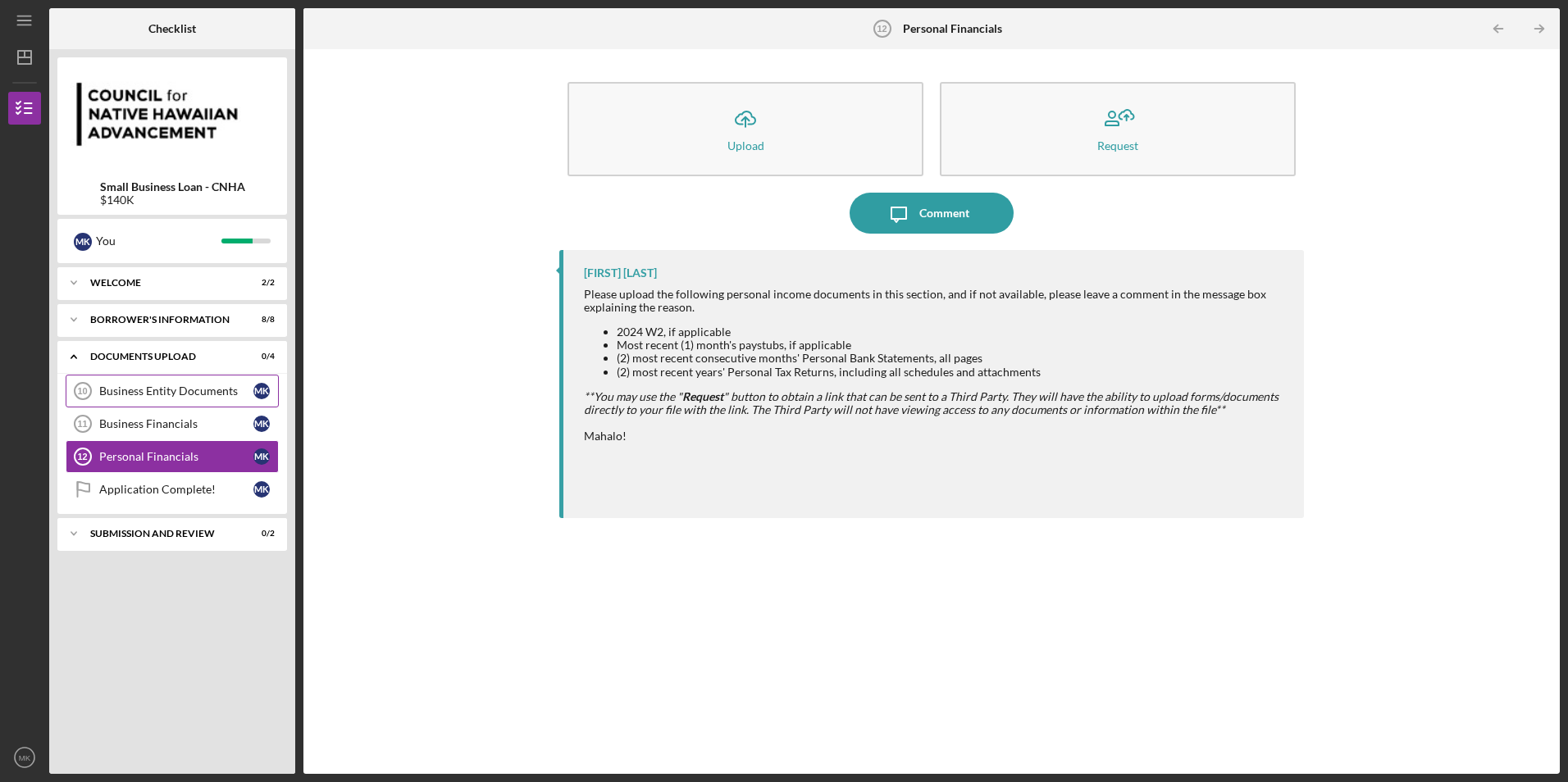 click on "Business Entity Documents" at bounding box center (176, 391) 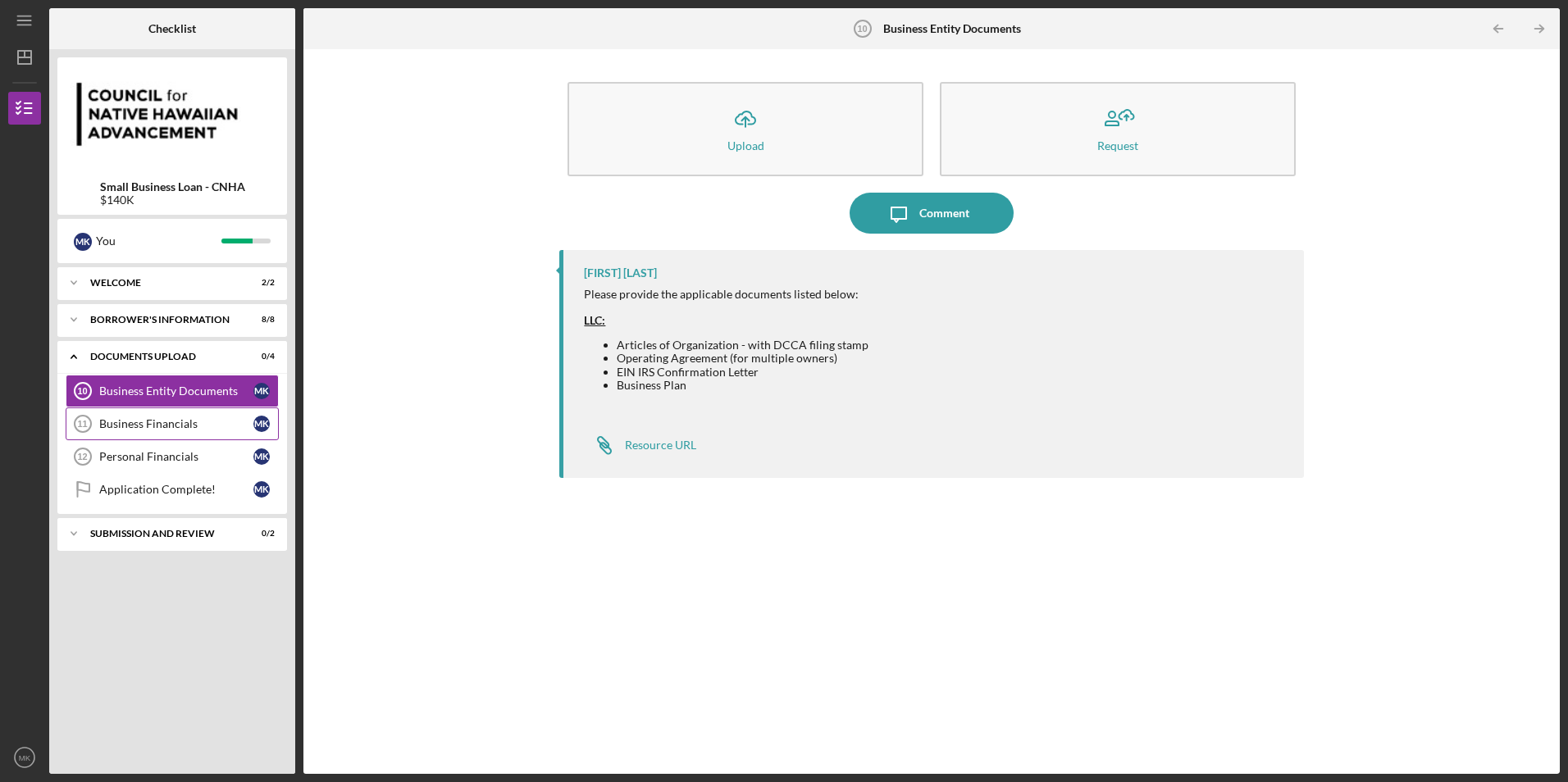 click on "Business Financials 11 Business Financials M K" at bounding box center (172, 424) 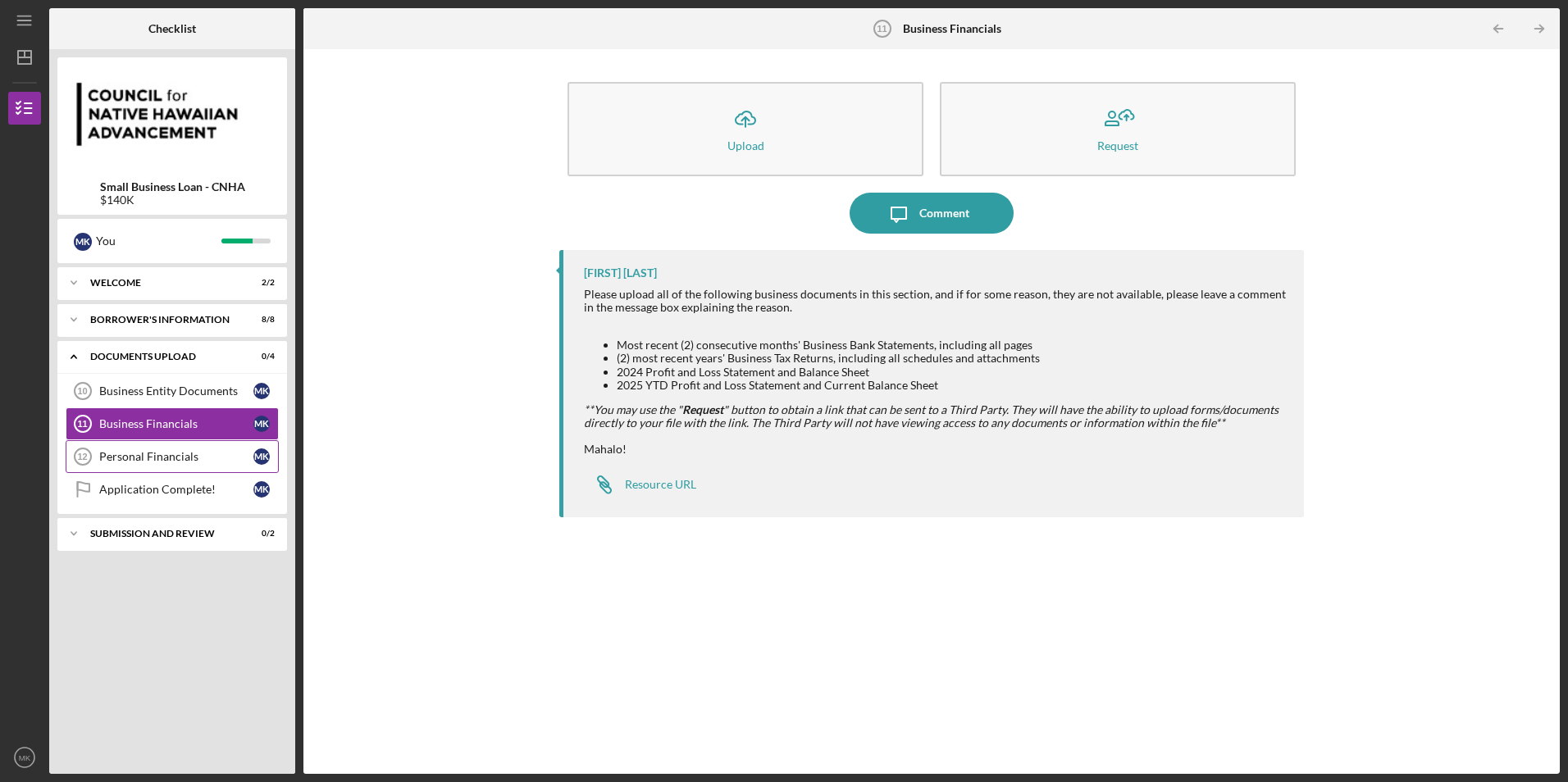 click on "Personal Financials" at bounding box center [176, 457] 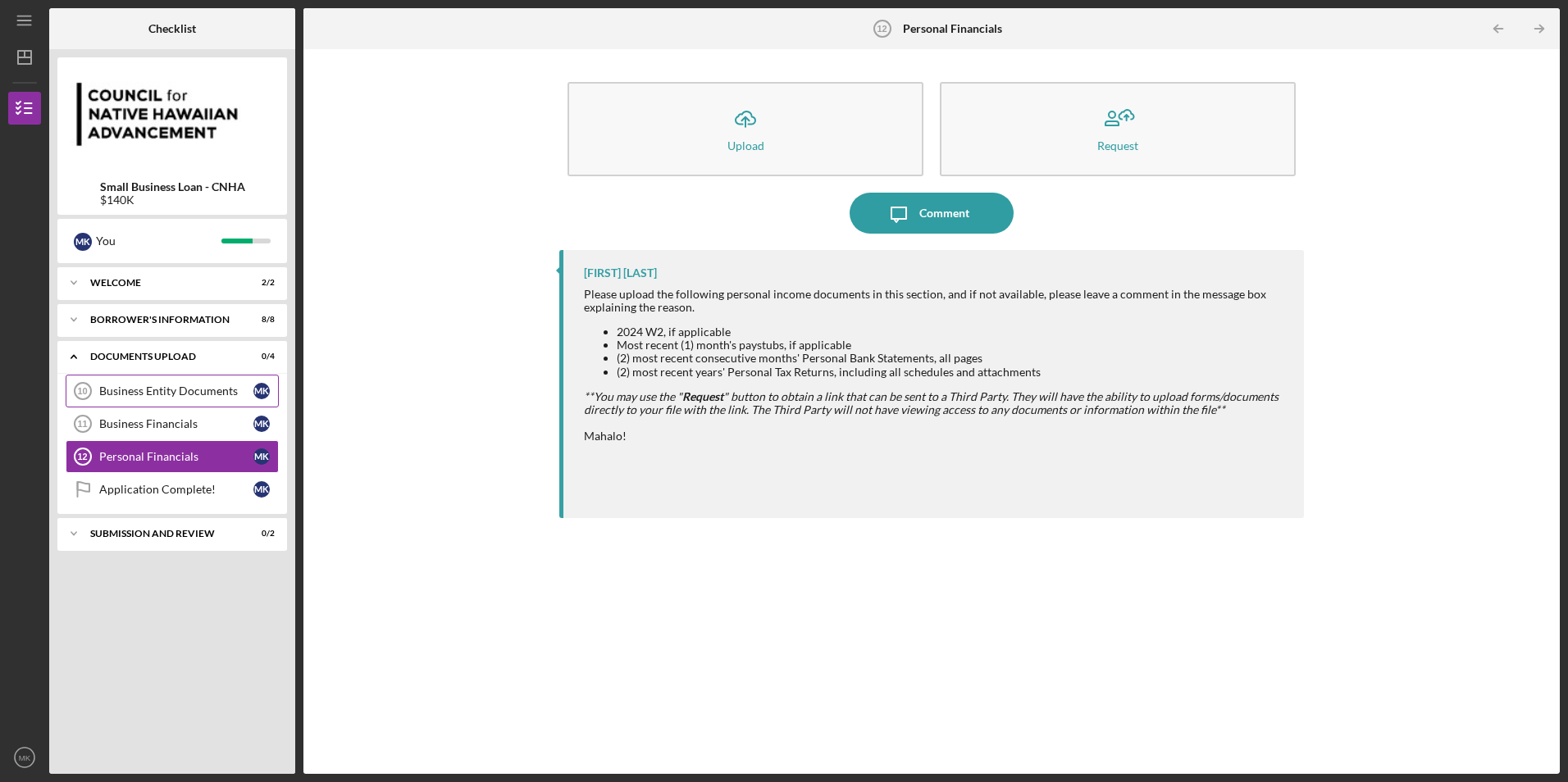 click on "Business Entity Documents" at bounding box center [176, 391] 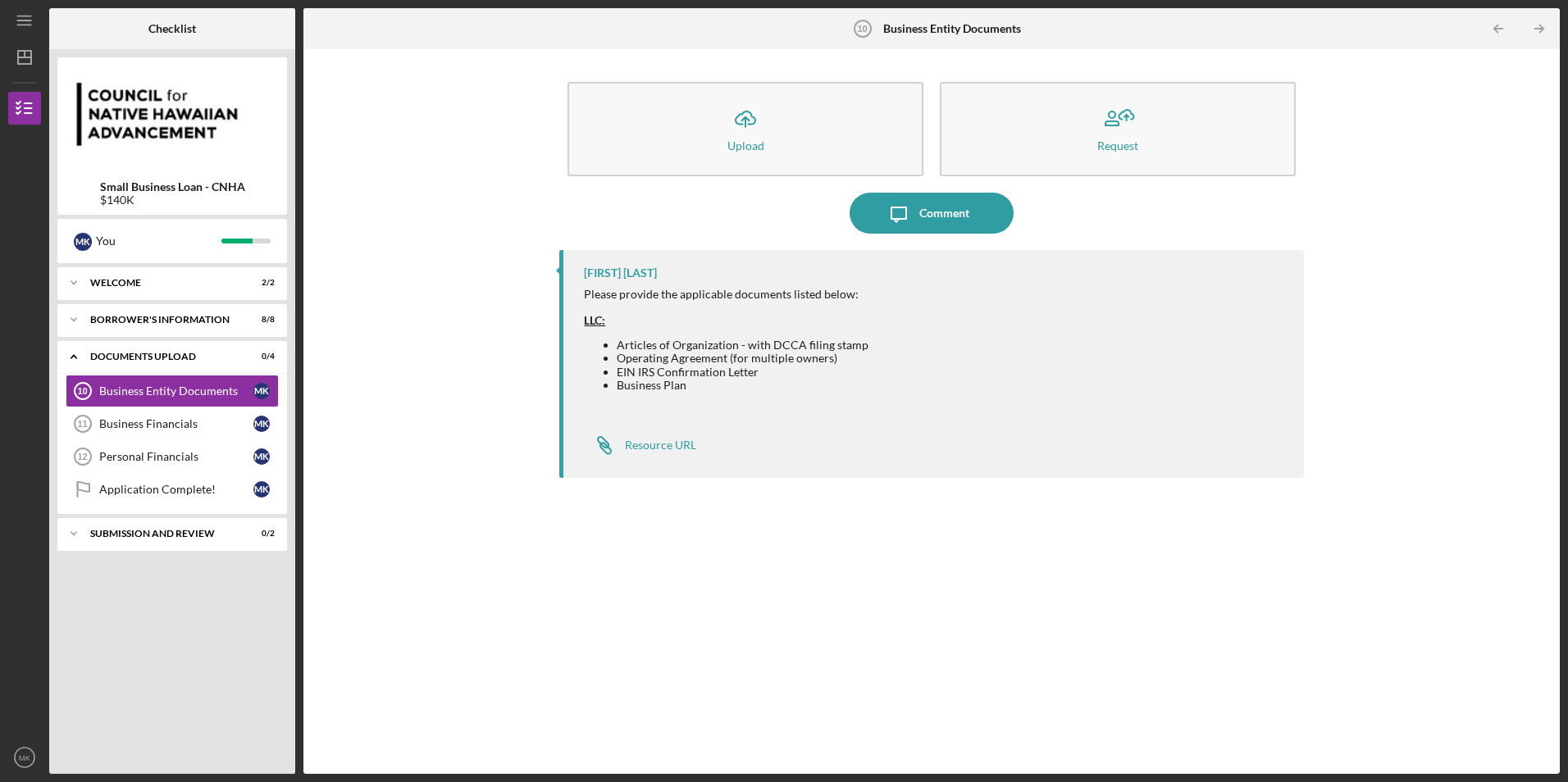 click on "Articles of Organization - with DCCA filing stamp" at bounding box center (742, 345) 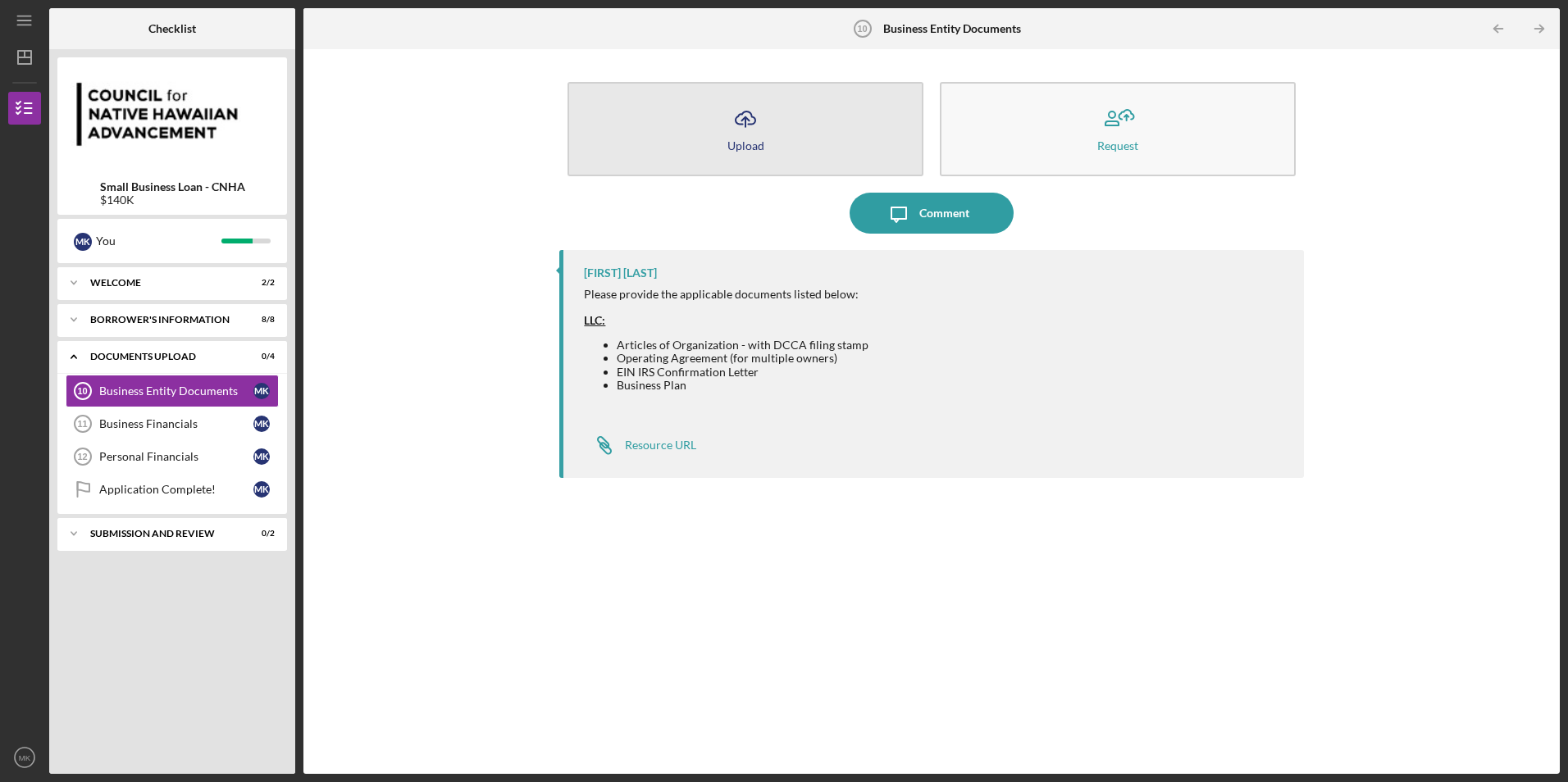 click on "Icon/Upload Upload" at bounding box center [745, 129] 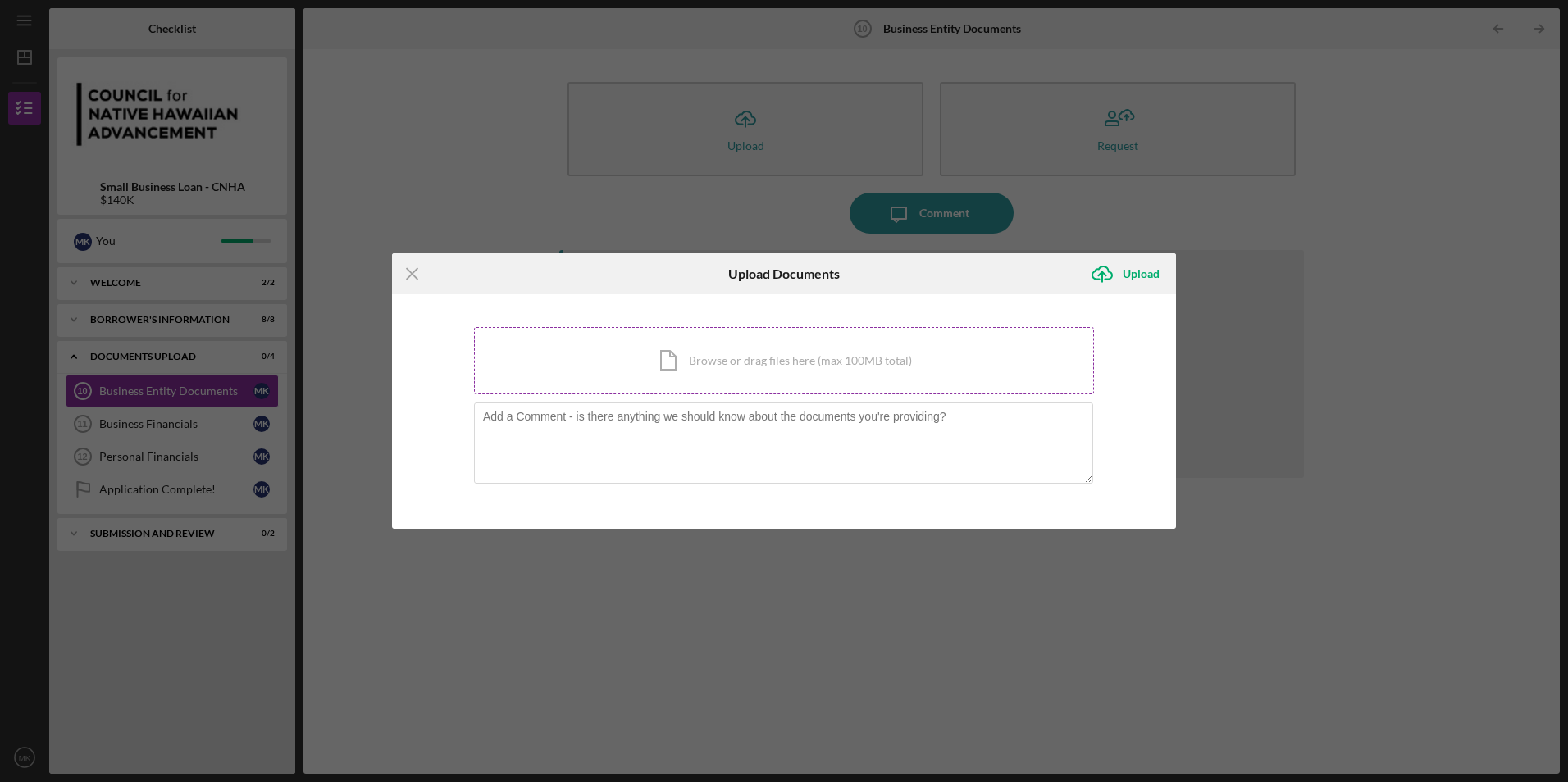 click on "Icon/Document Browse or drag files here (max 100MB total) Tap to choose files or take a photo" at bounding box center (784, 361) 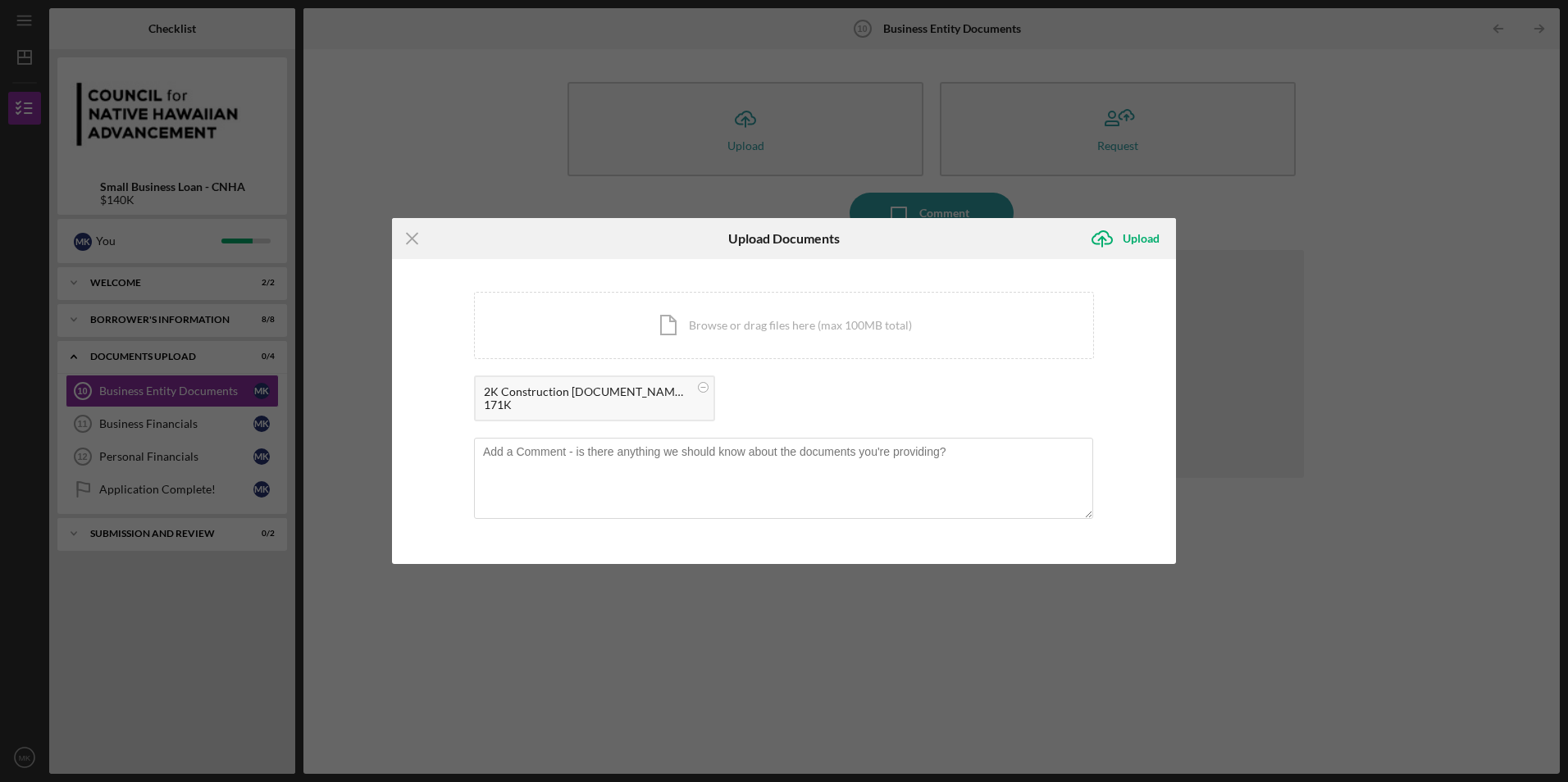 click on "171K" at bounding box center [586, 405] 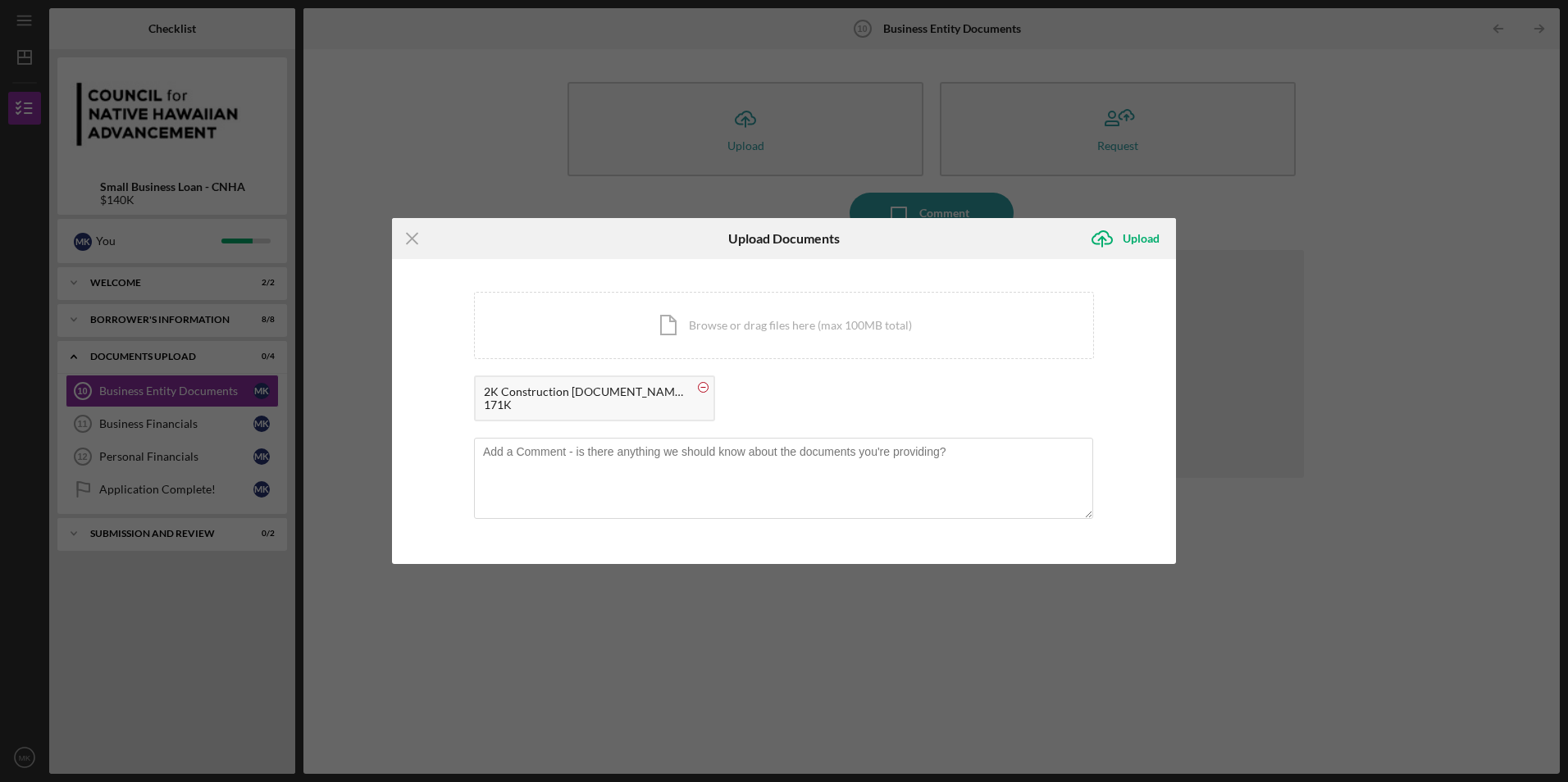 click 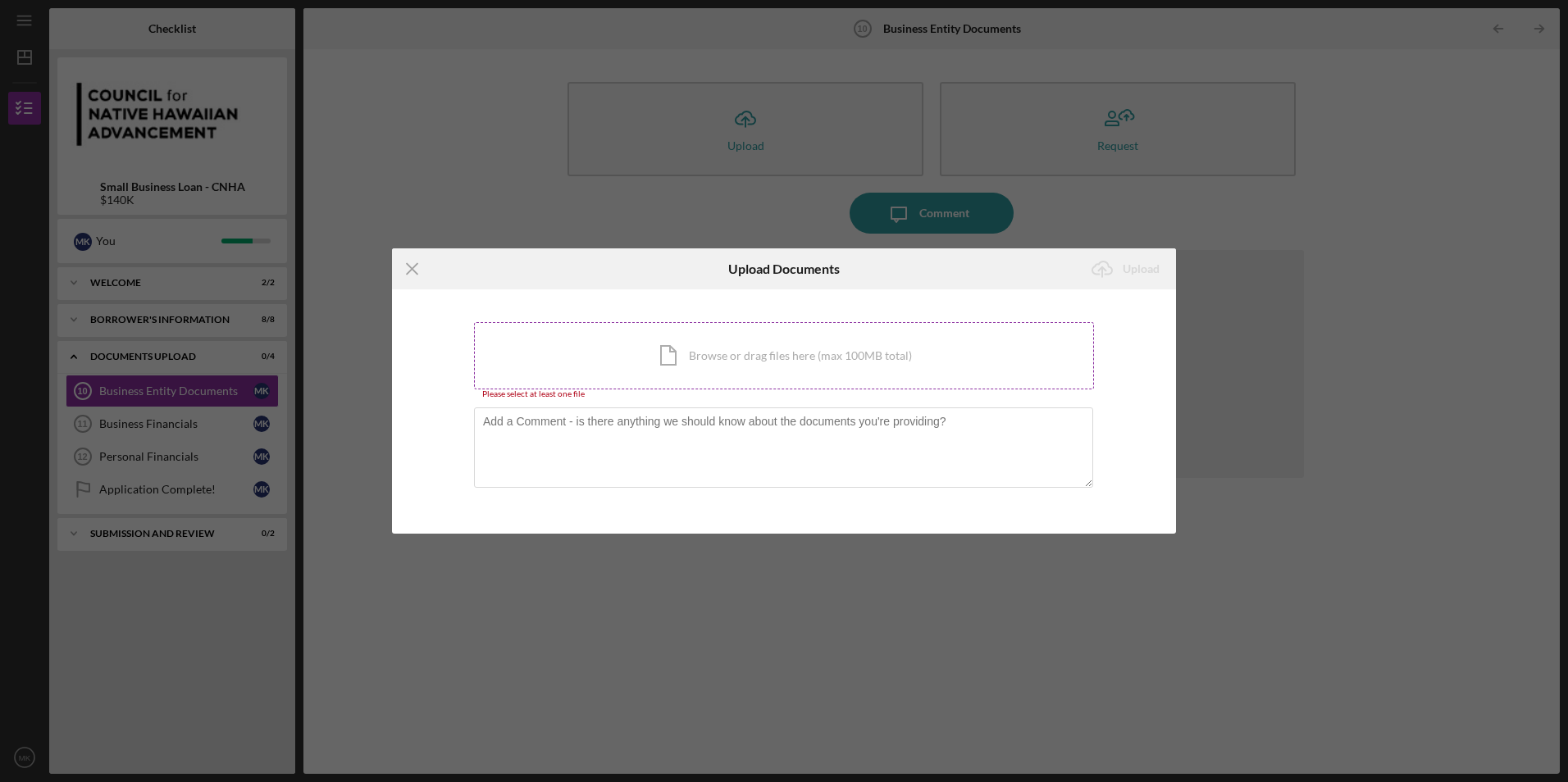 click on "Icon/Document Browse or drag files here (max 100MB total) Tap to choose files or take a photo" at bounding box center (784, 356) 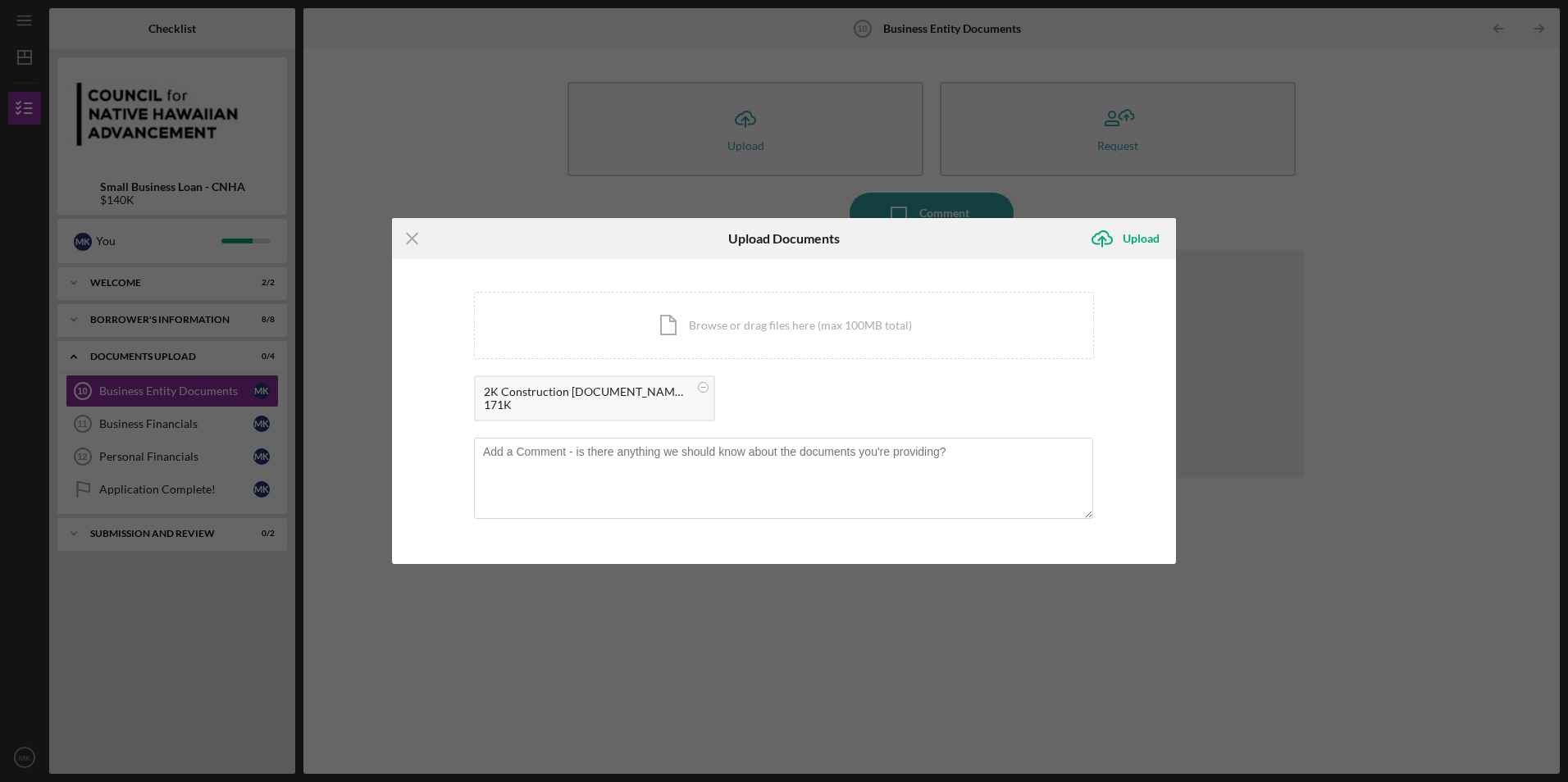 click on "2K Construction [DOCUMENT_NAME].pdf" at bounding box center (586, 392) 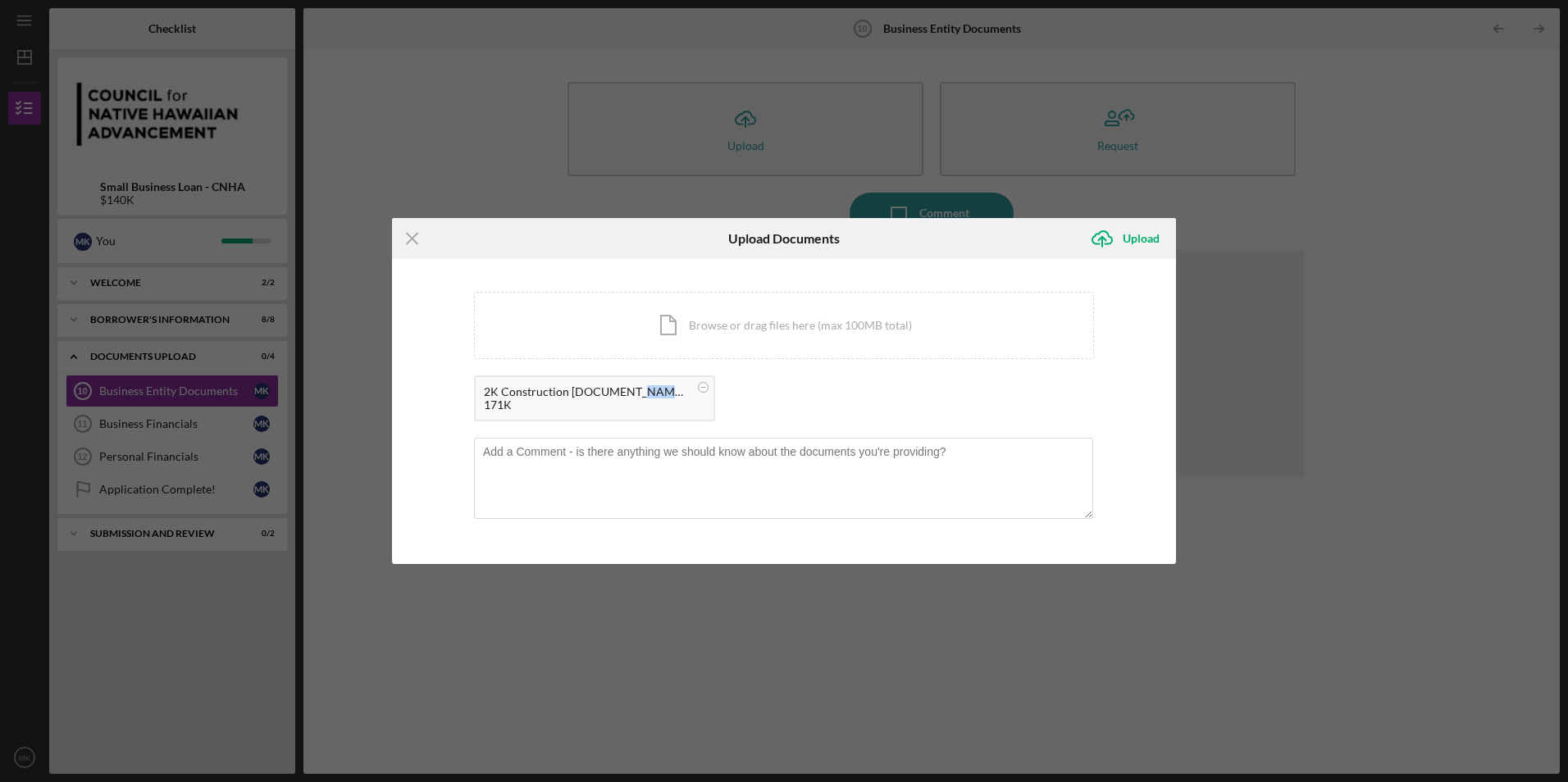 click on "2K Construction [DOCUMENT_NAME].pdf" at bounding box center [586, 392] 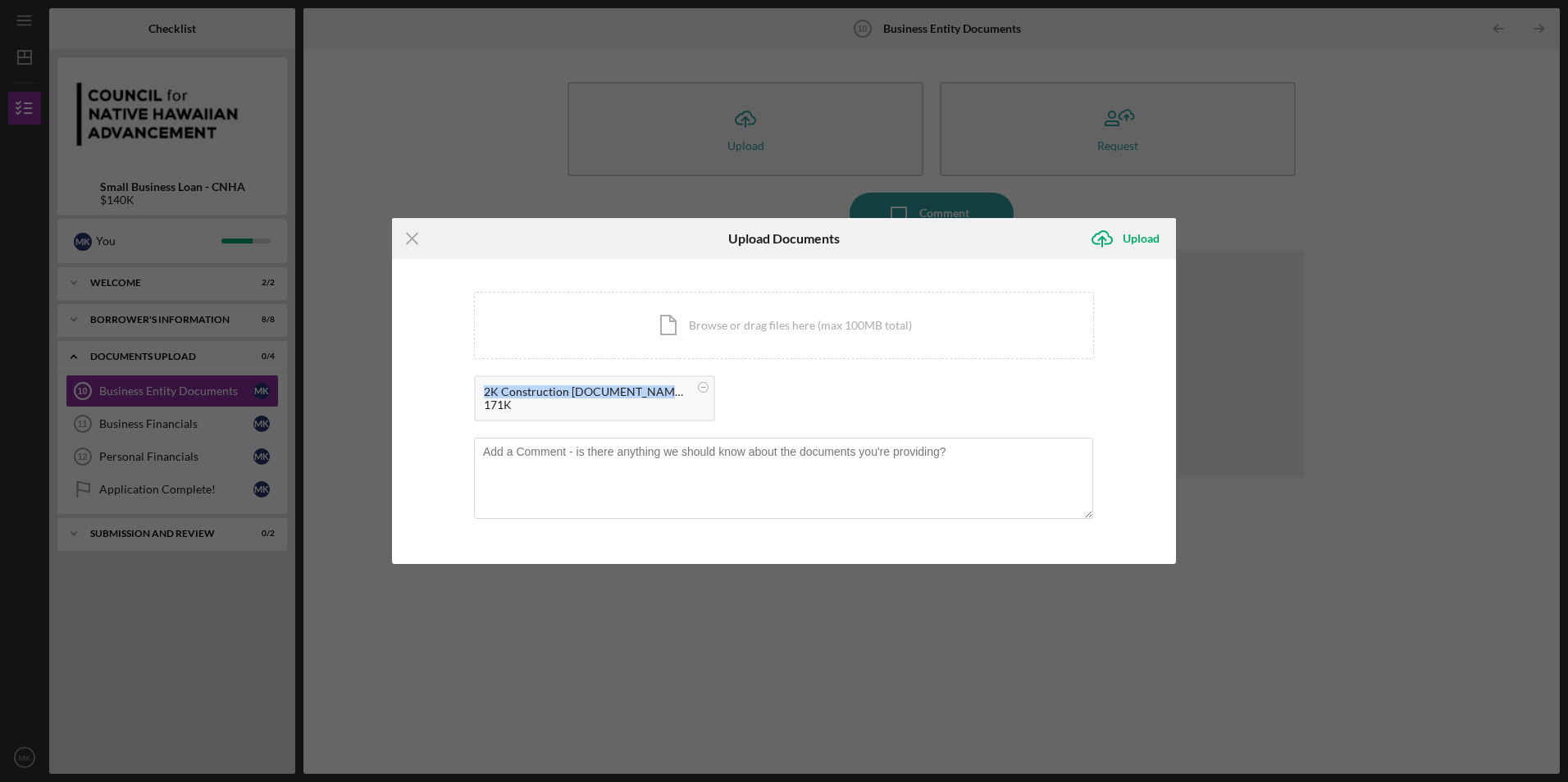click on "2K Construction [DOCUMENT_NAME].pdf" at bounding box center [586, 392] 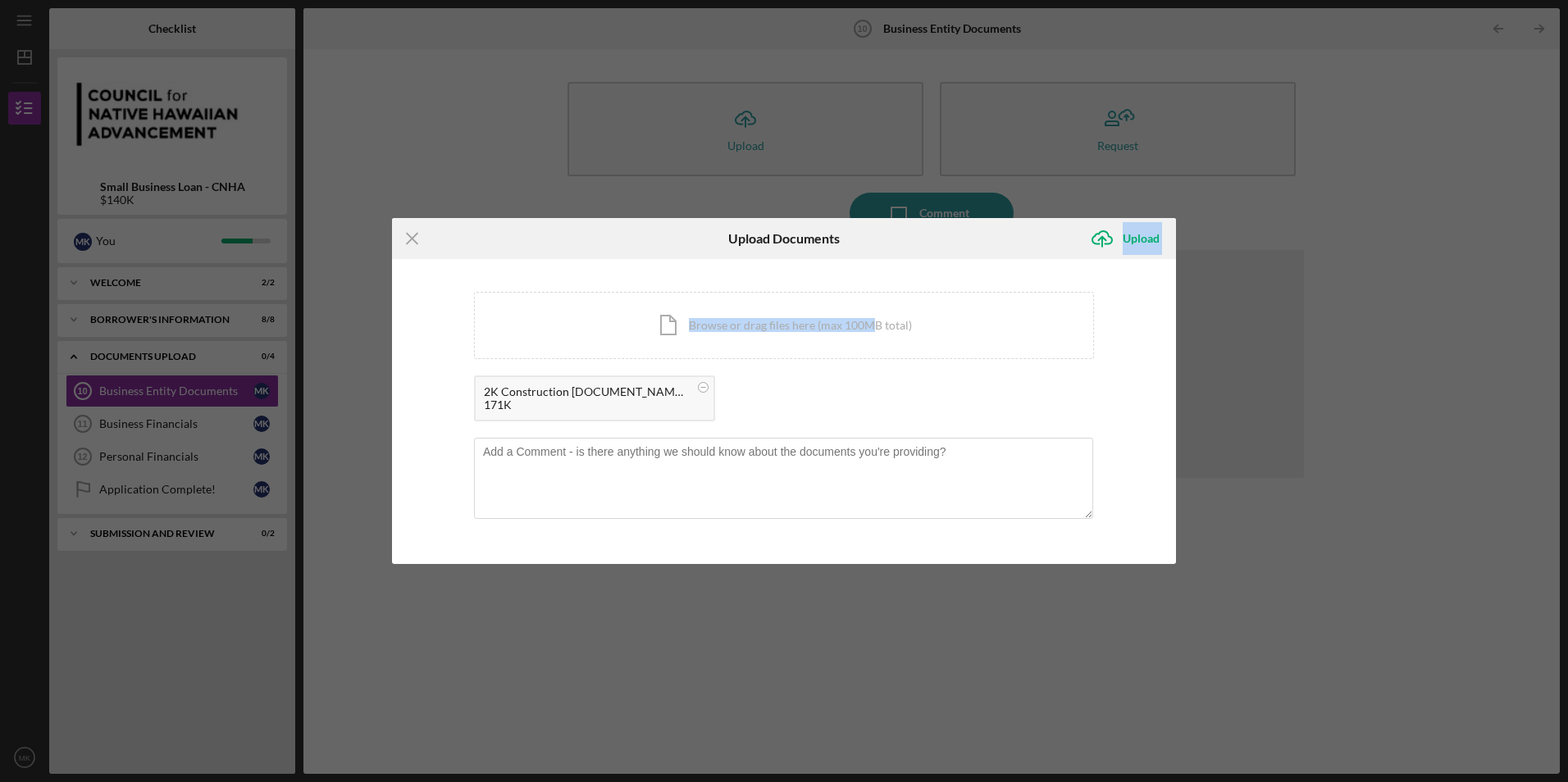 drag, startPoint x: 875, startPoint y: 231, endPoint x: 869, endPoint y: 279, distance: 48.373546 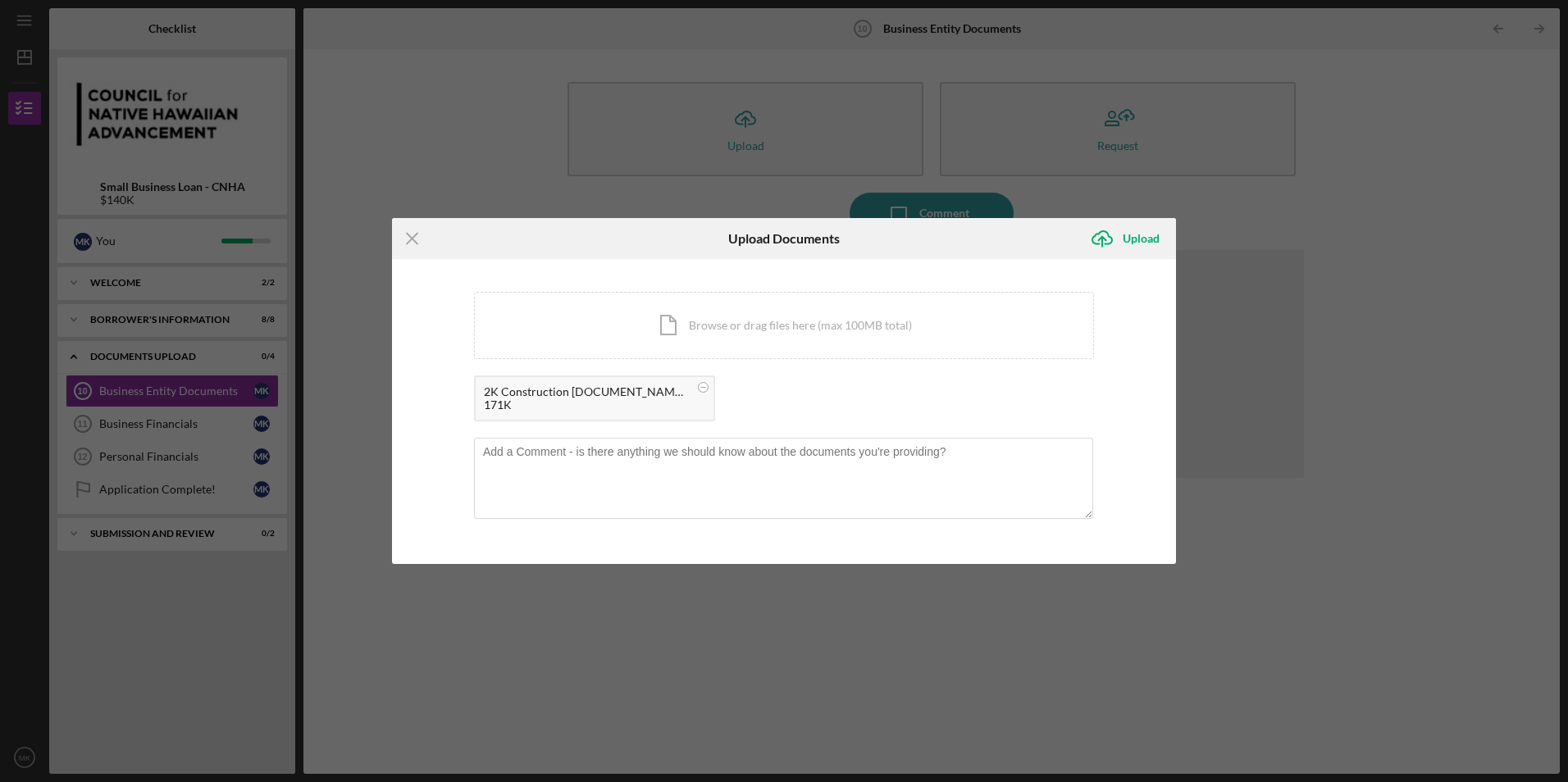 click on "Icon/Menu Close Upload Documents Icon/Upload Upload You're uploading documents related to  Business Entity Documents . Icon/Document Browse or drag files here (max 100MB total) Tap to choose files or take a photo 2K Construction [DOCUMENT_NAME].pdf 171K Cancel Icon/Upload Upload" at bounding box center (784, 391) 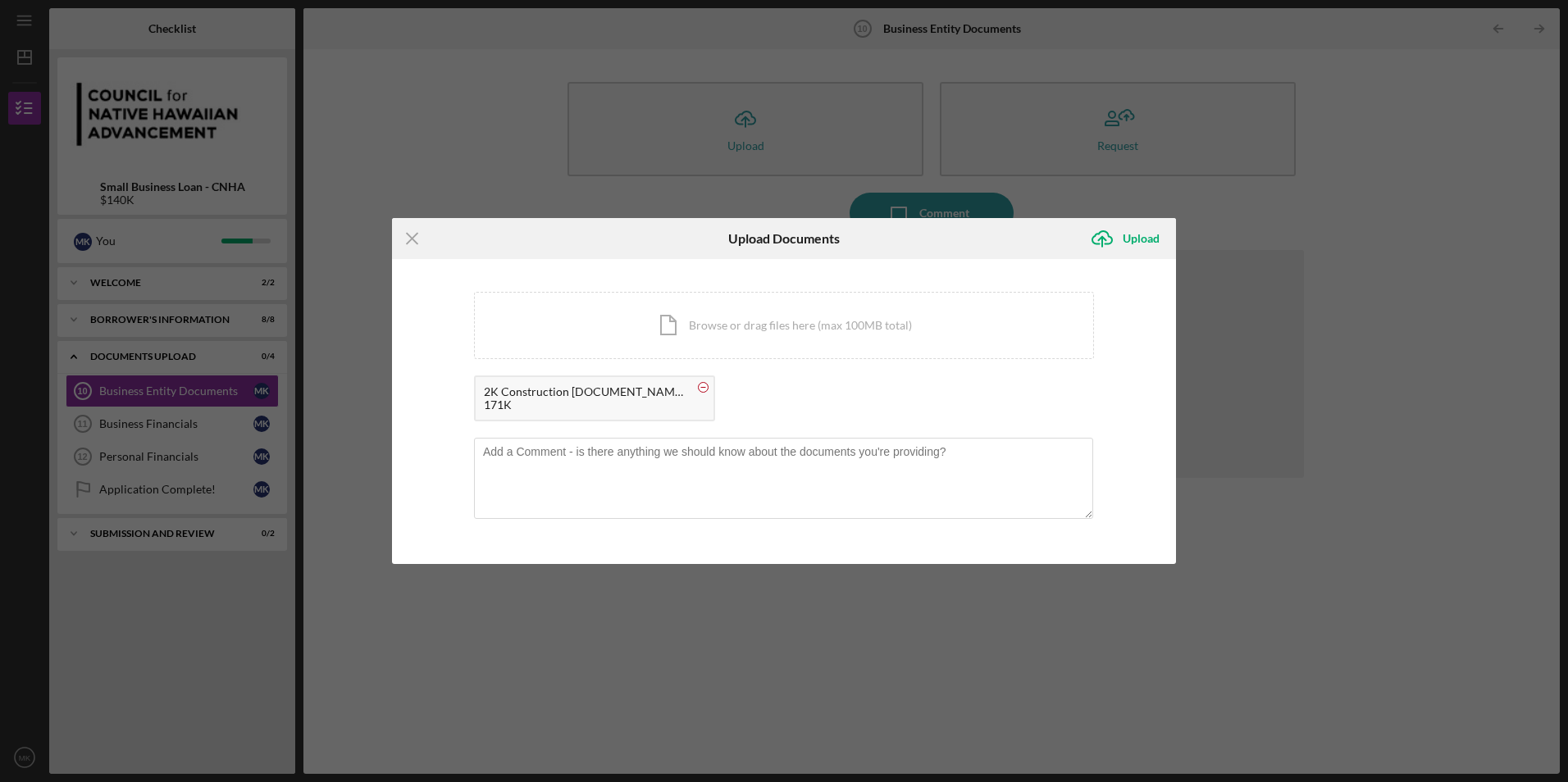 click 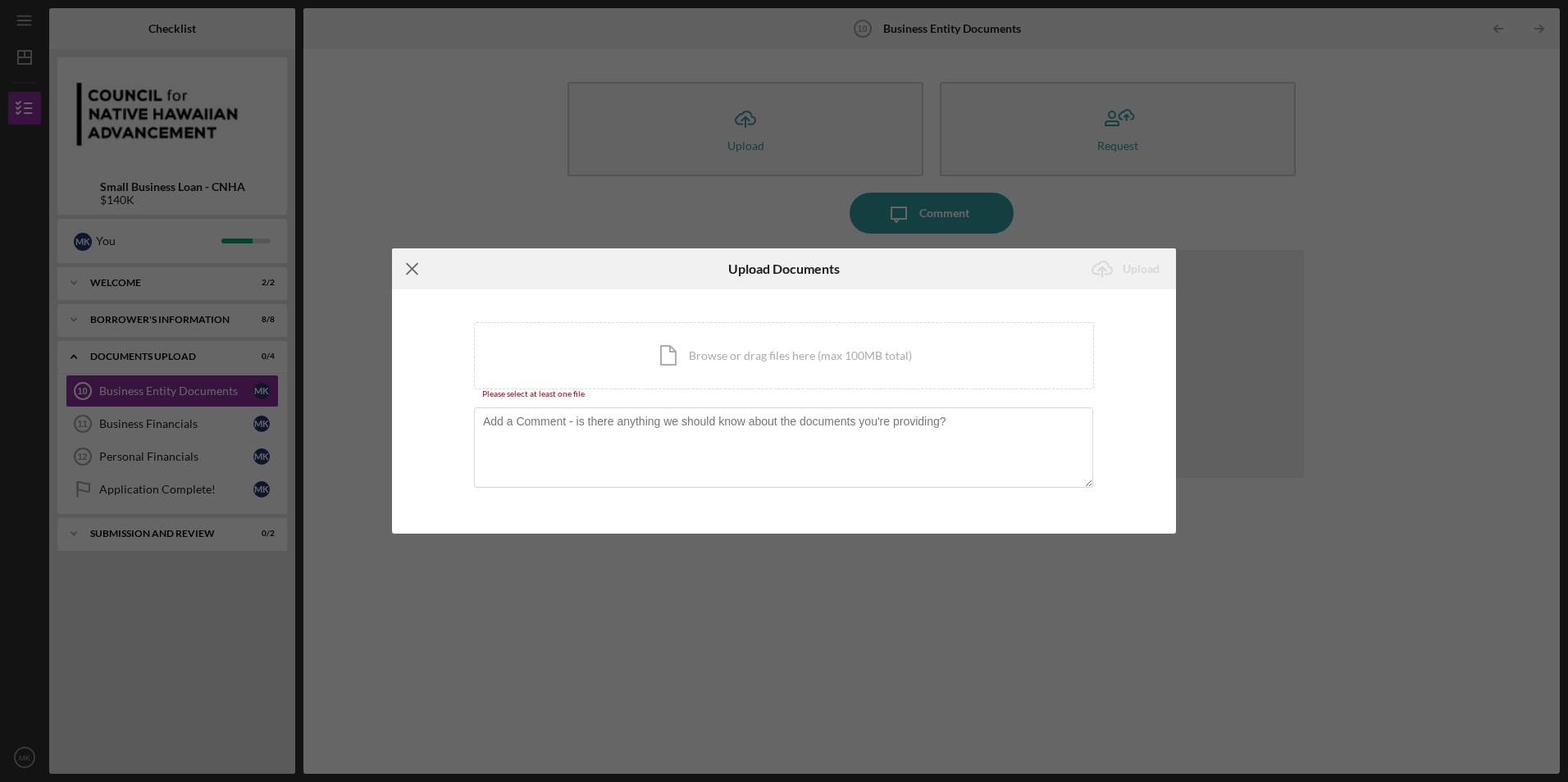 click on "Icon/Menu Close" 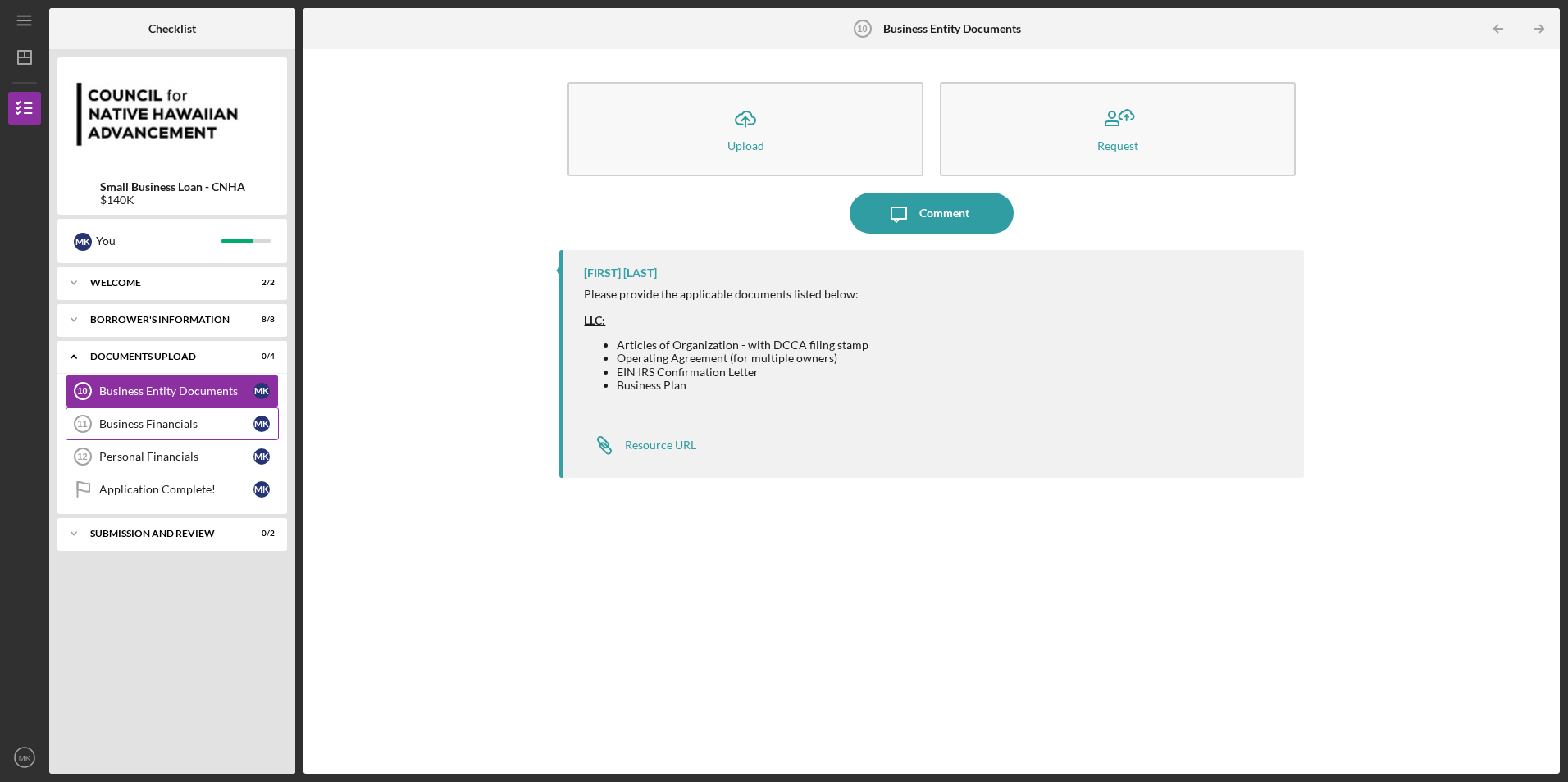 click on "Business Financials" at bounding box center (176, 424) 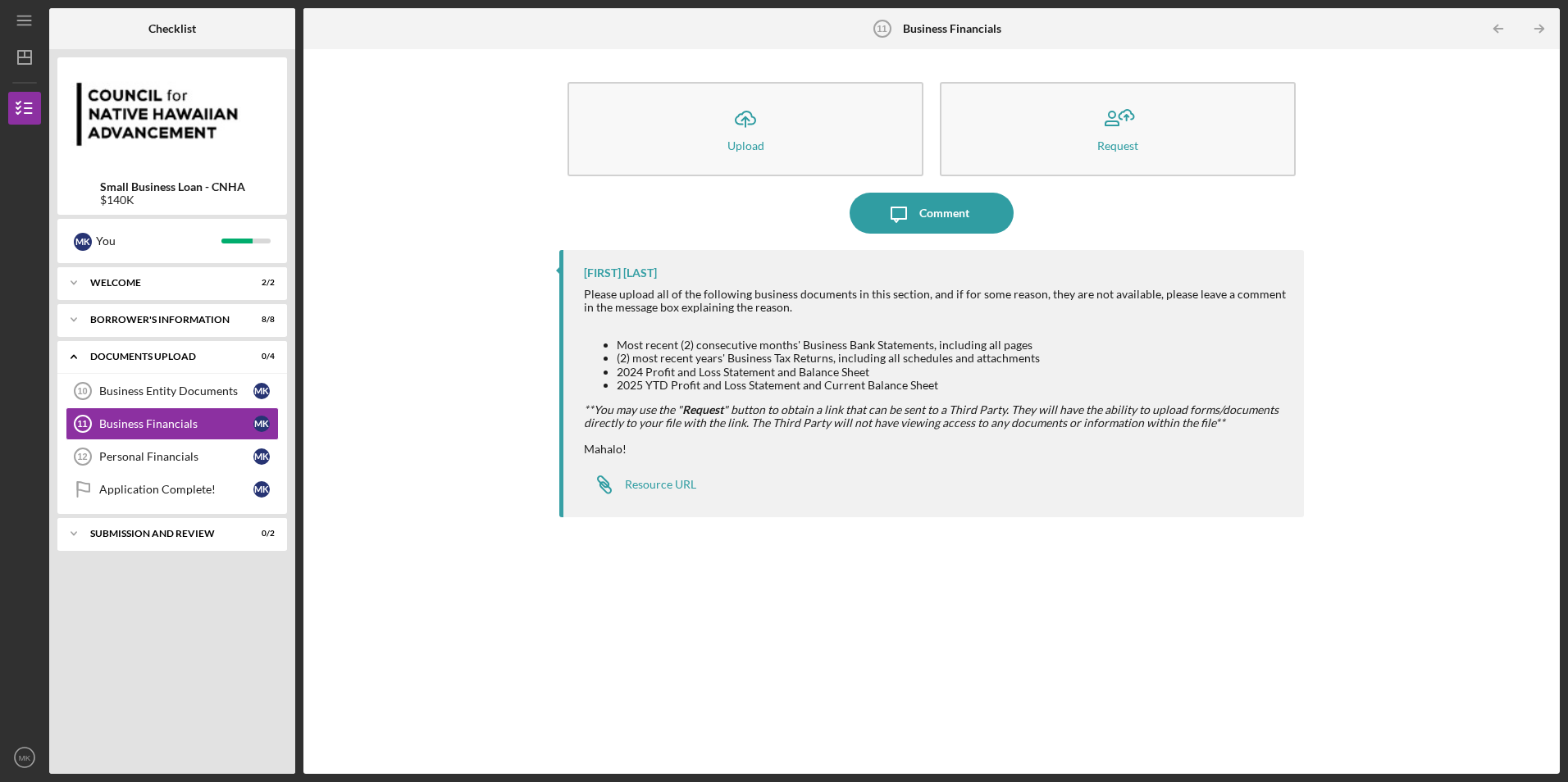 click on "2025 YTD Profit and Loss Statement and Current Balance Sheet" at bounding box center [951, 385] 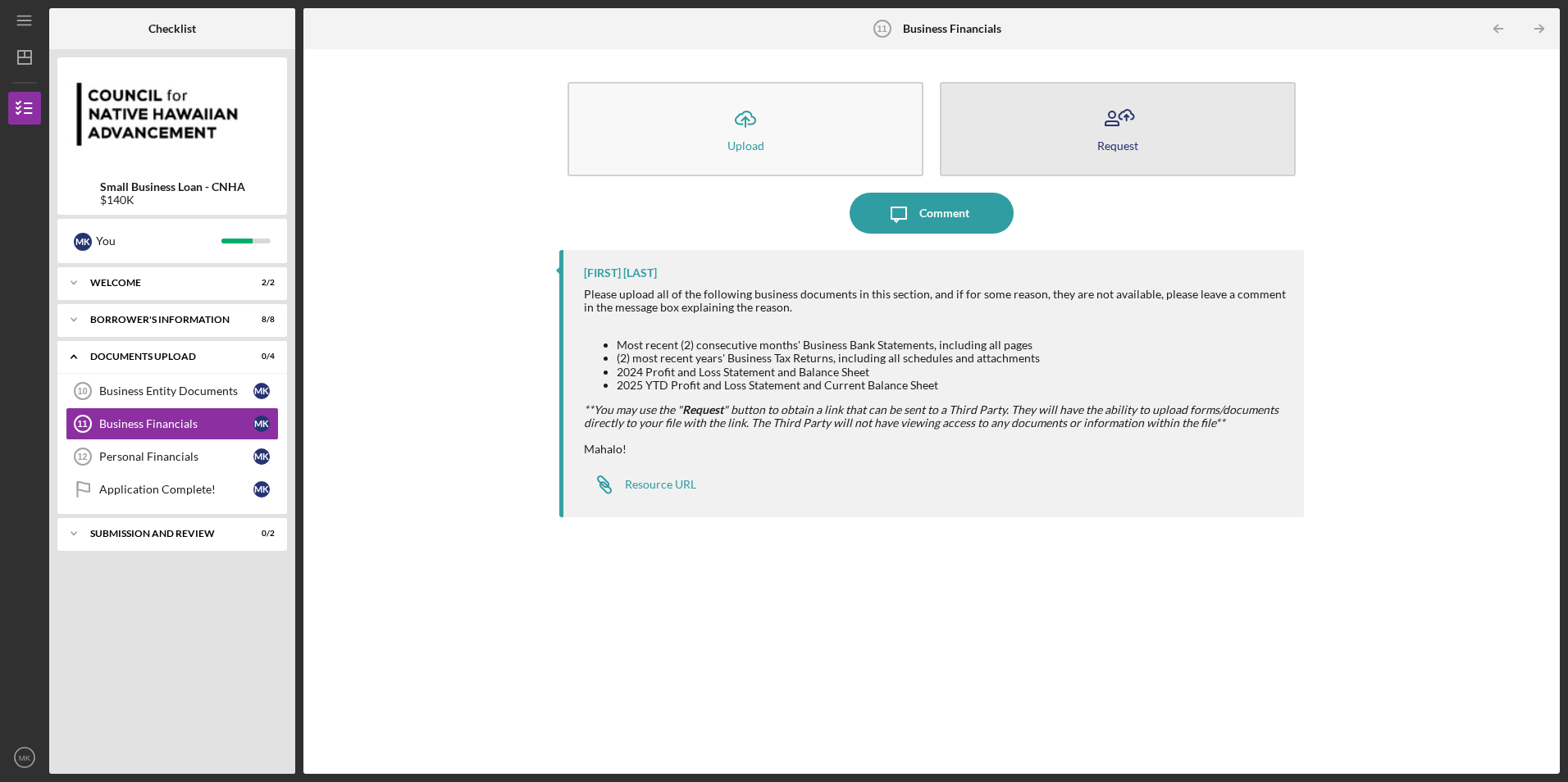click 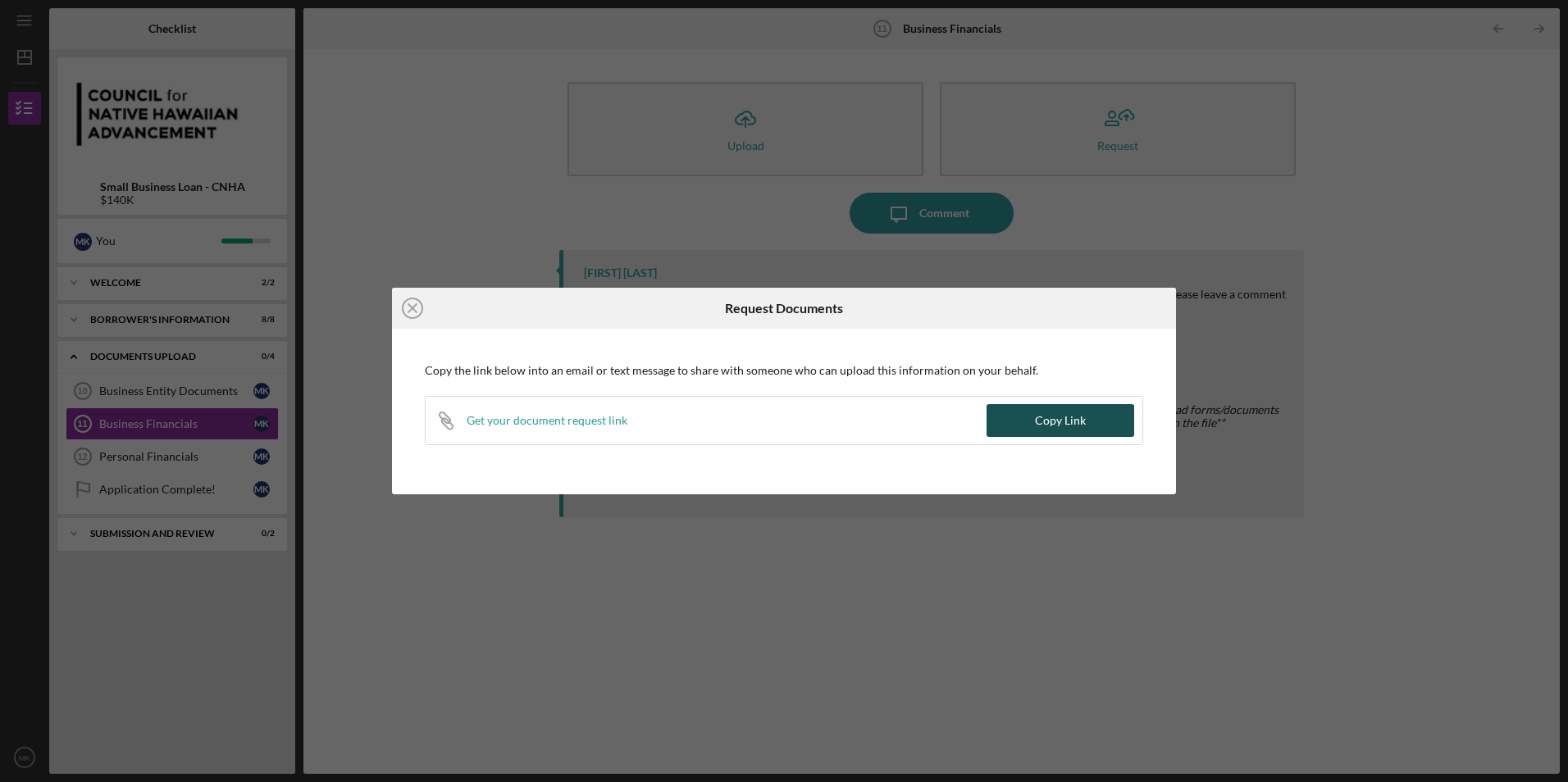 click on "Copy Link" at bounding box center [1060, 421] 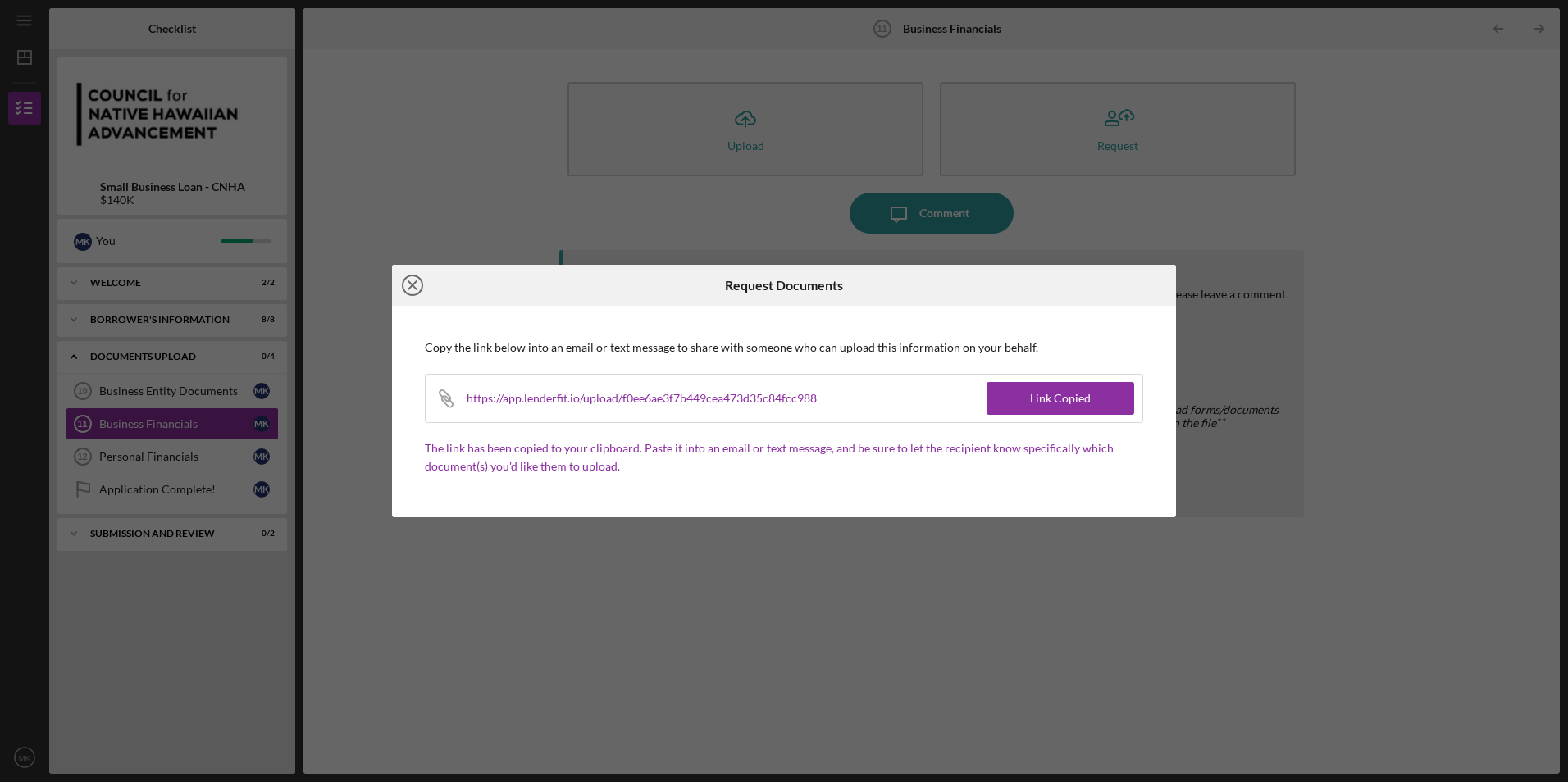 click 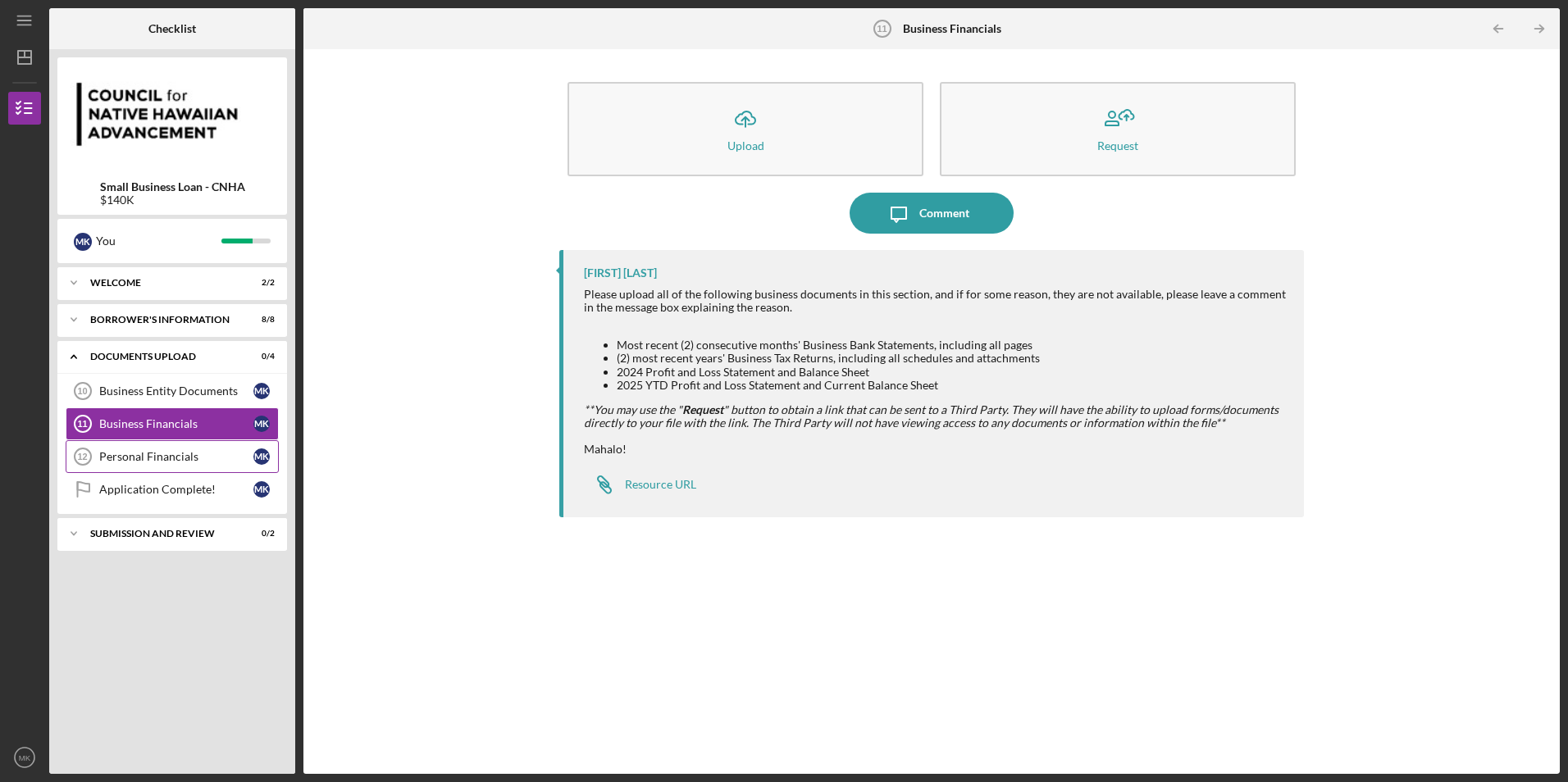 click on "Personal Financials 12 Personal Financials M K" at bounding box center (172, 457) 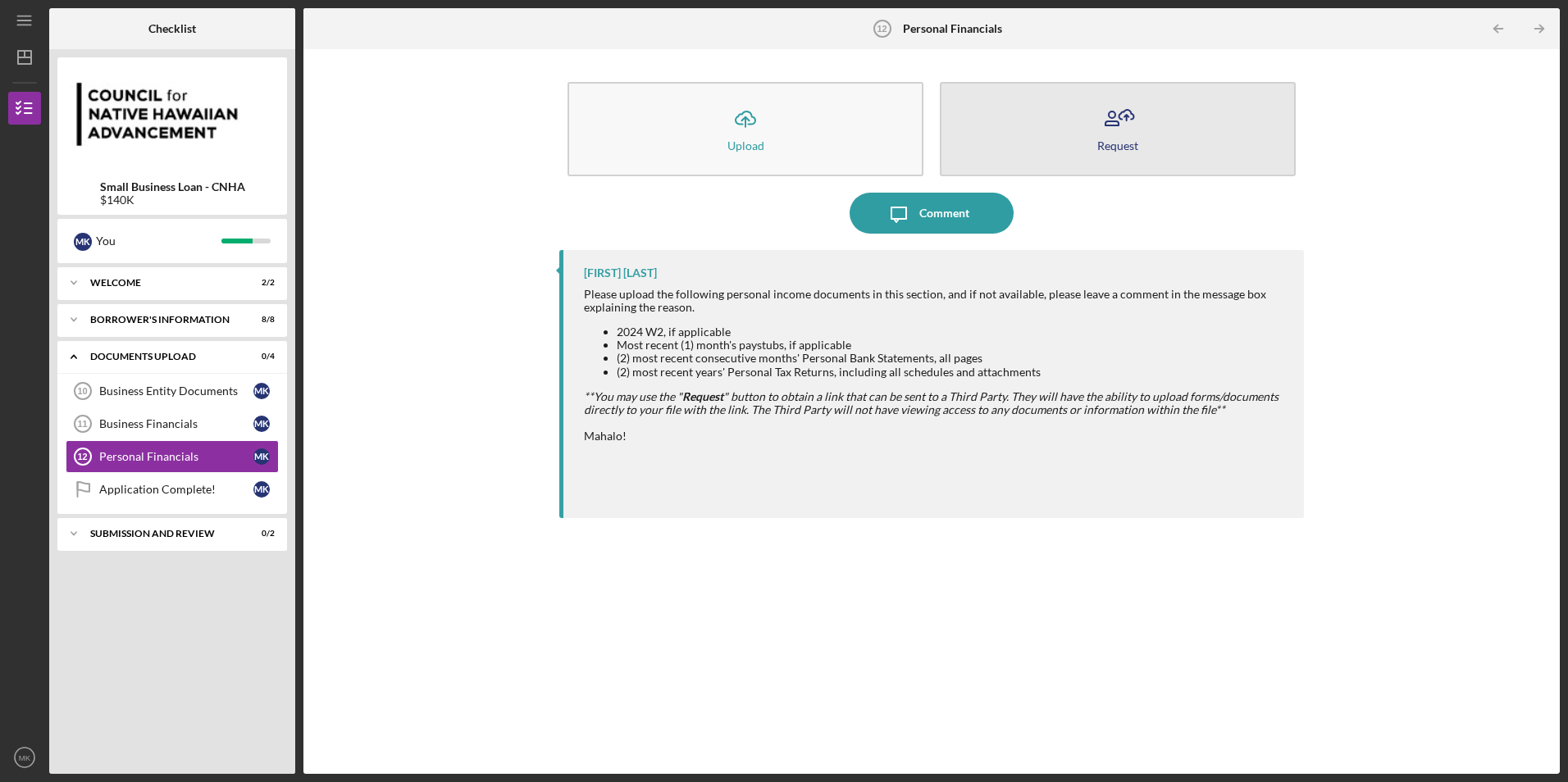 click on "Request" at bounding box center [1118, 129] 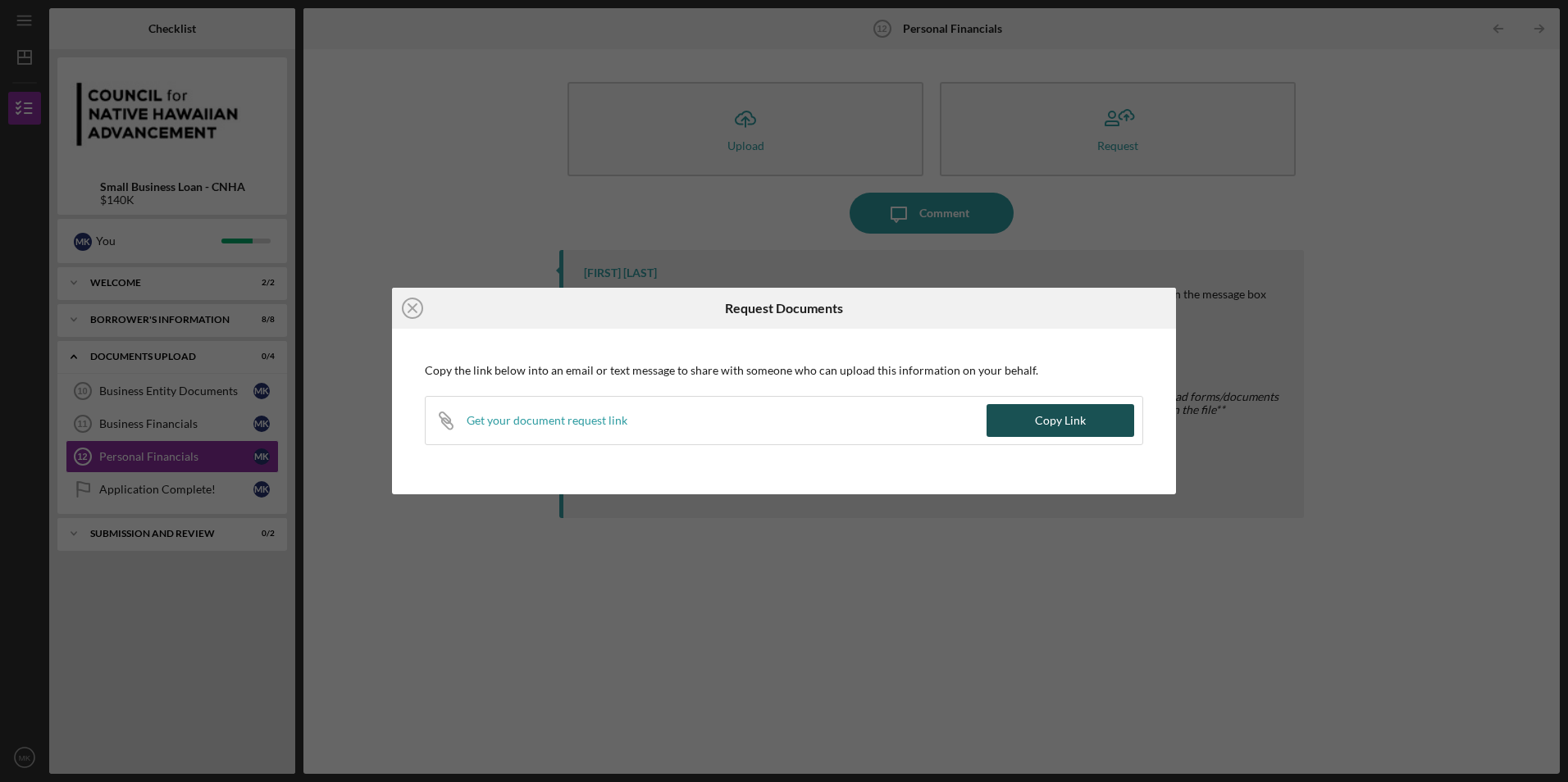 click on "Copy Link" at bounding box center (1060, 421) 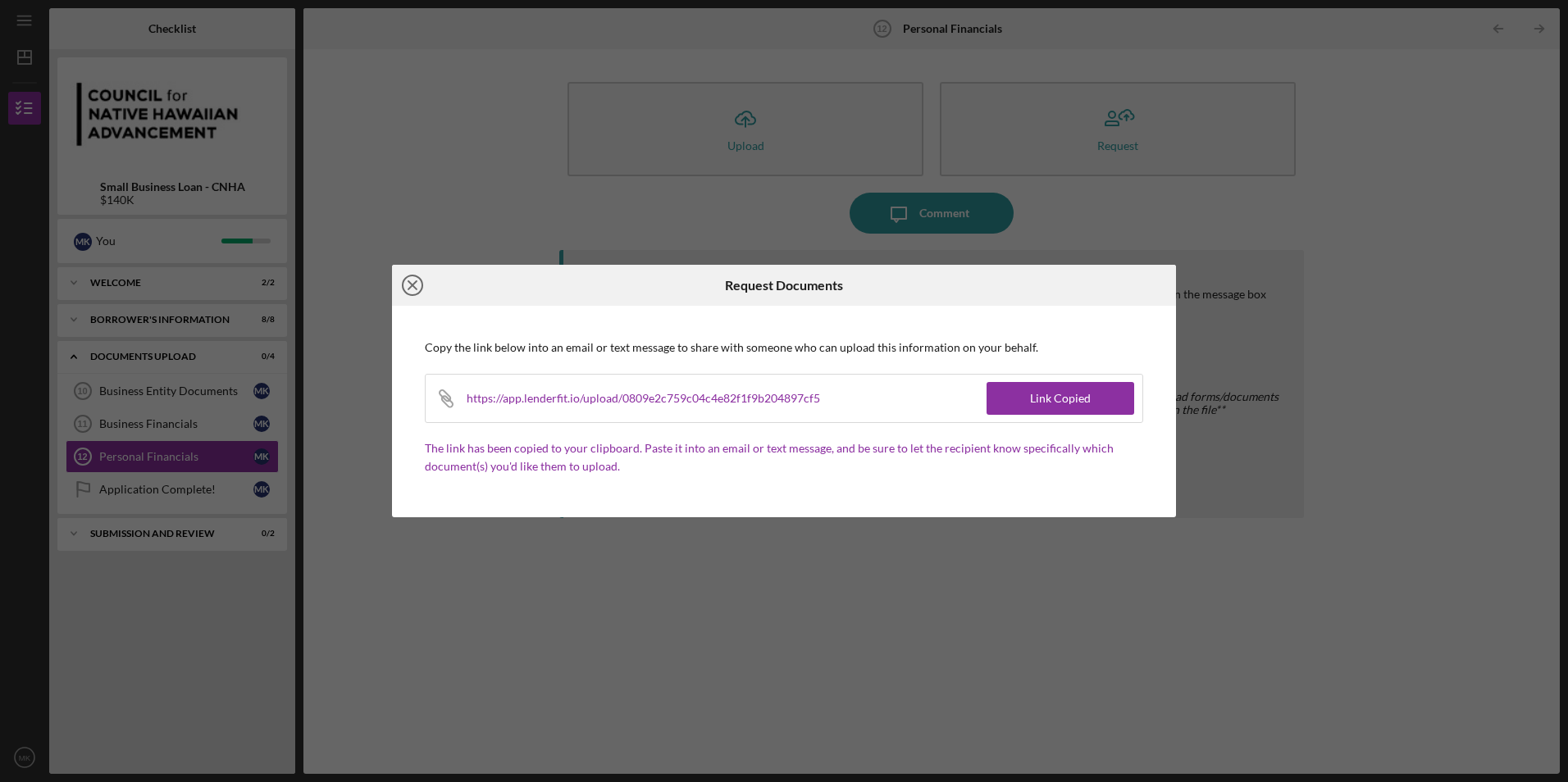 click on "Icon/Close" 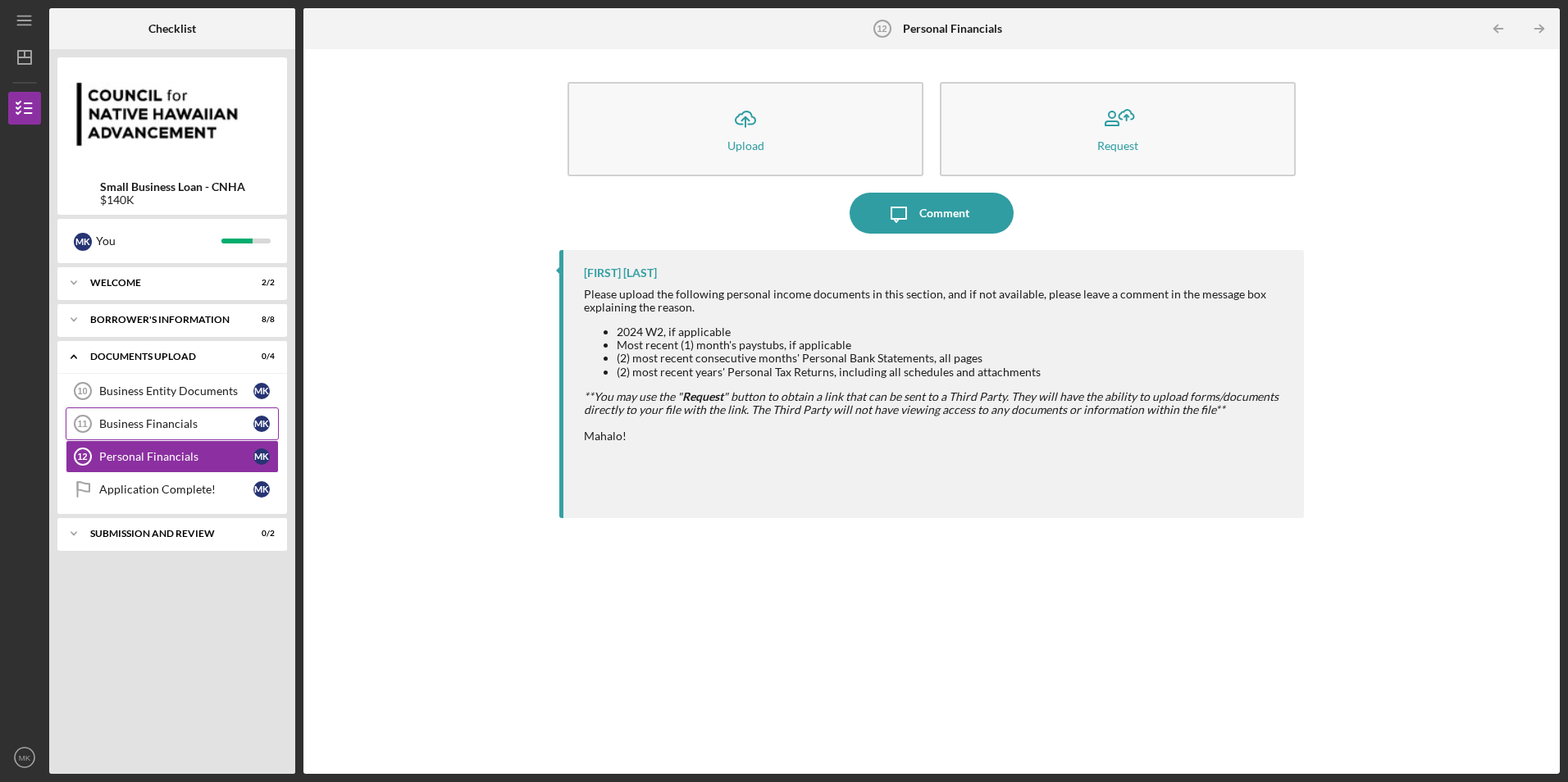 click on "Business Financials" at bounding box center [176, 424] 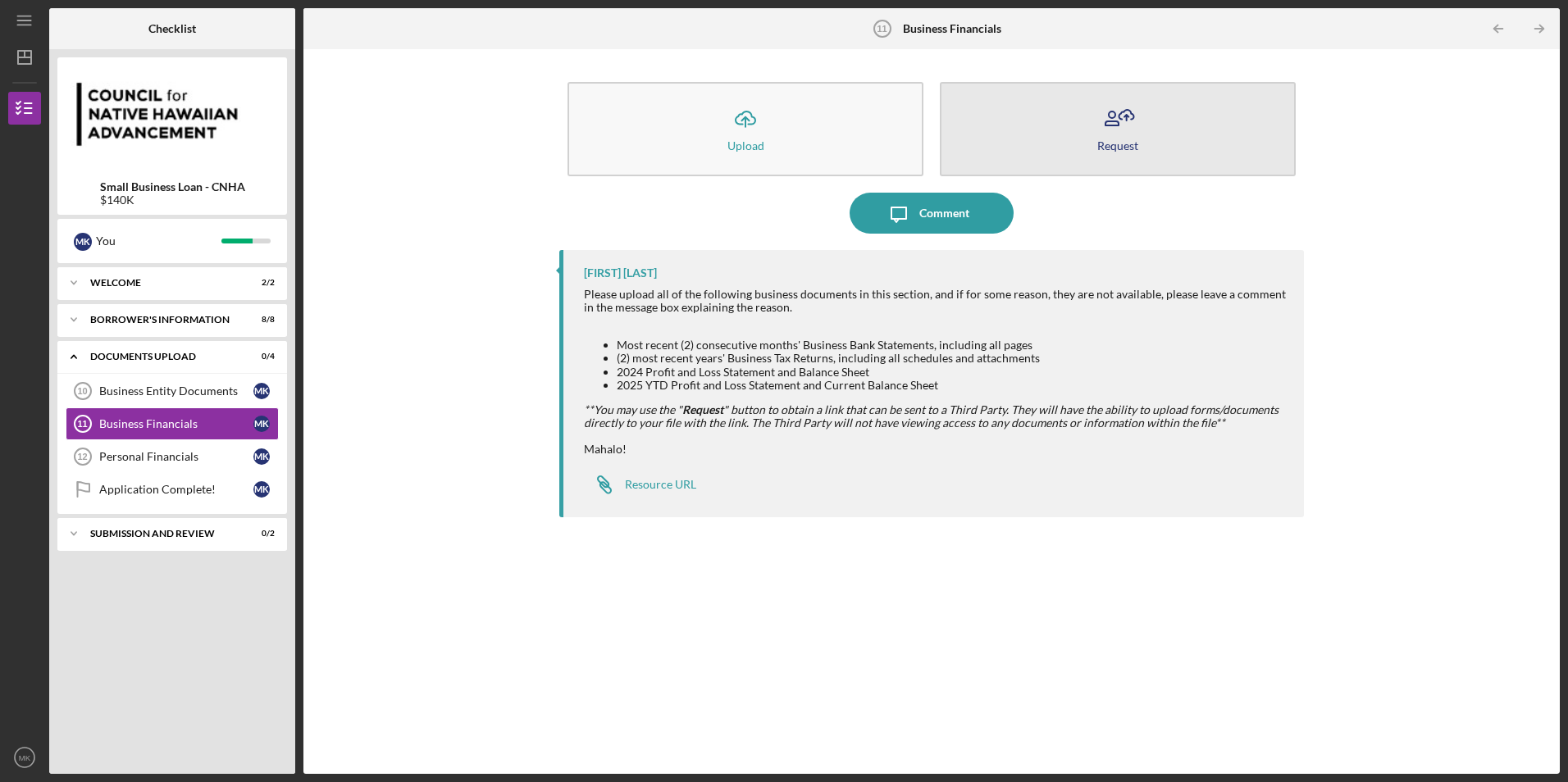 click on "Request" at bounding box center (1118, 129) 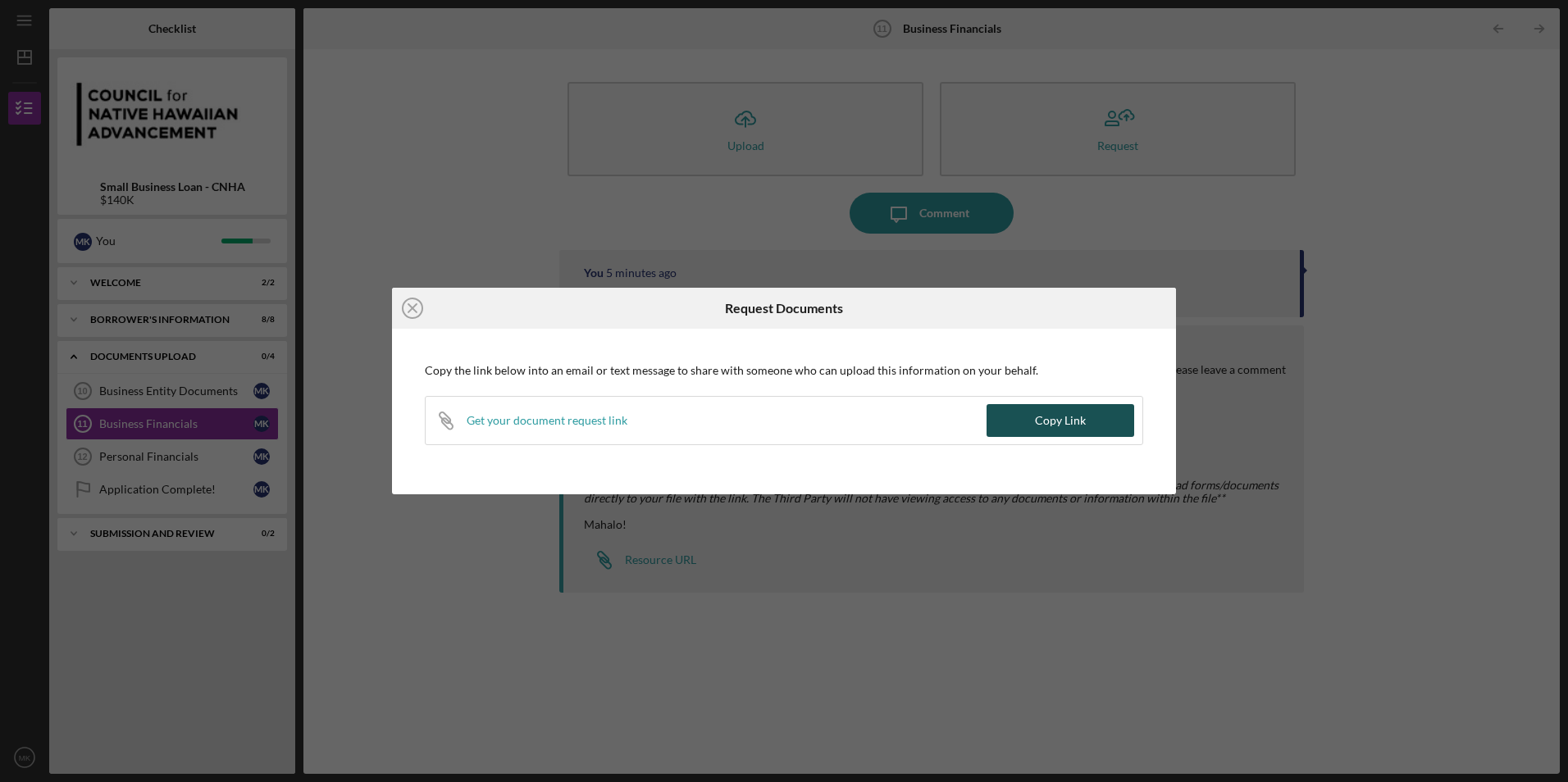 click on "Copy Link" at bounding box center (1060, 421) 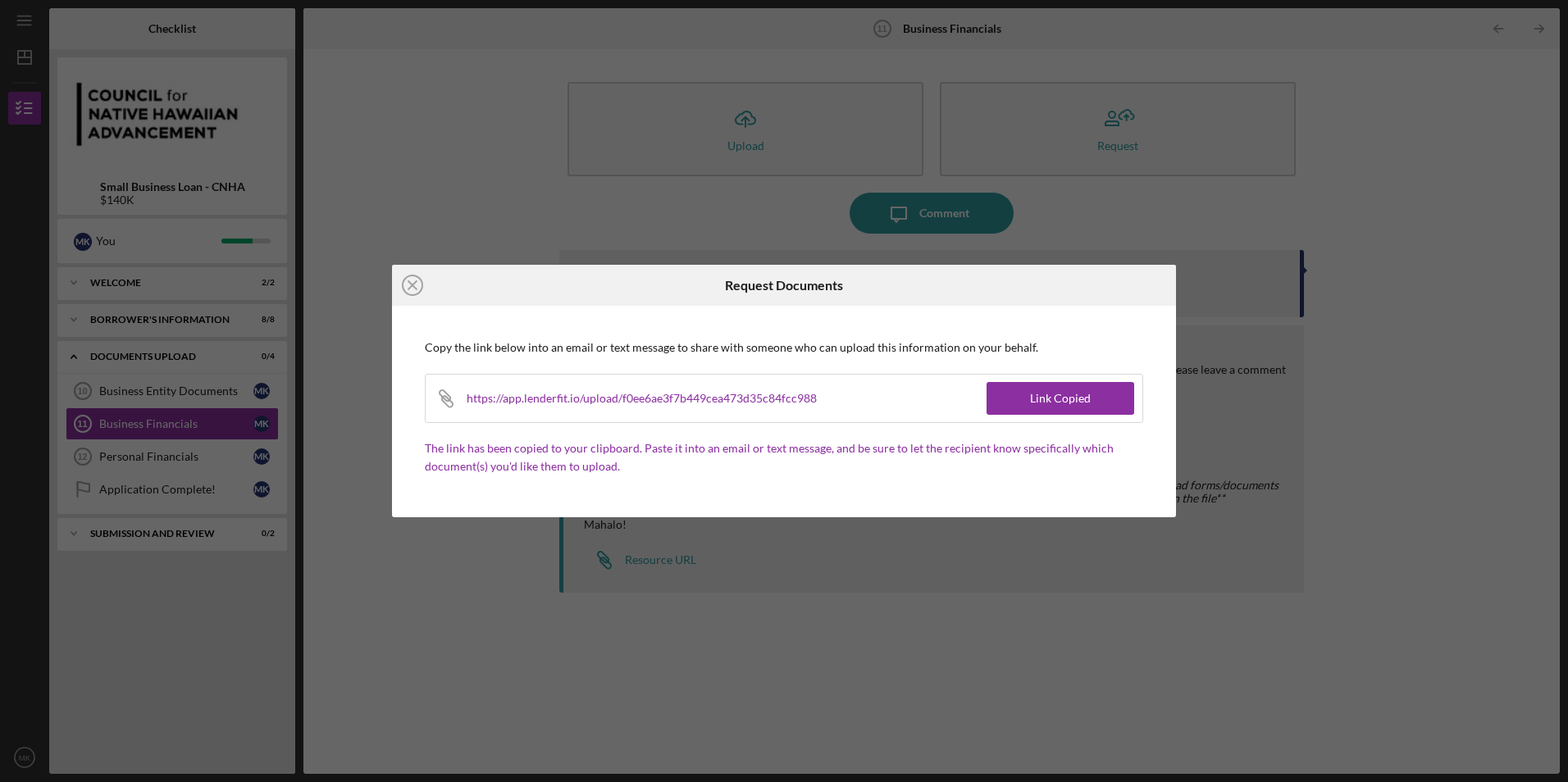 click on "Icon/Close Request Documents Copy the link below into an email or text message to share with someone who can upload this information on your behalf. Icon/Link https://app.lenderfit.io/upload/f0ee6ae3f7b449cea473d35c84fcc988 Link Copied The link has been copied to your clipboard. Paste it into an email or text message, and be sure to let the recipient know specifically which document(s) you'd like them to upload." at bounding box center [784, 391] 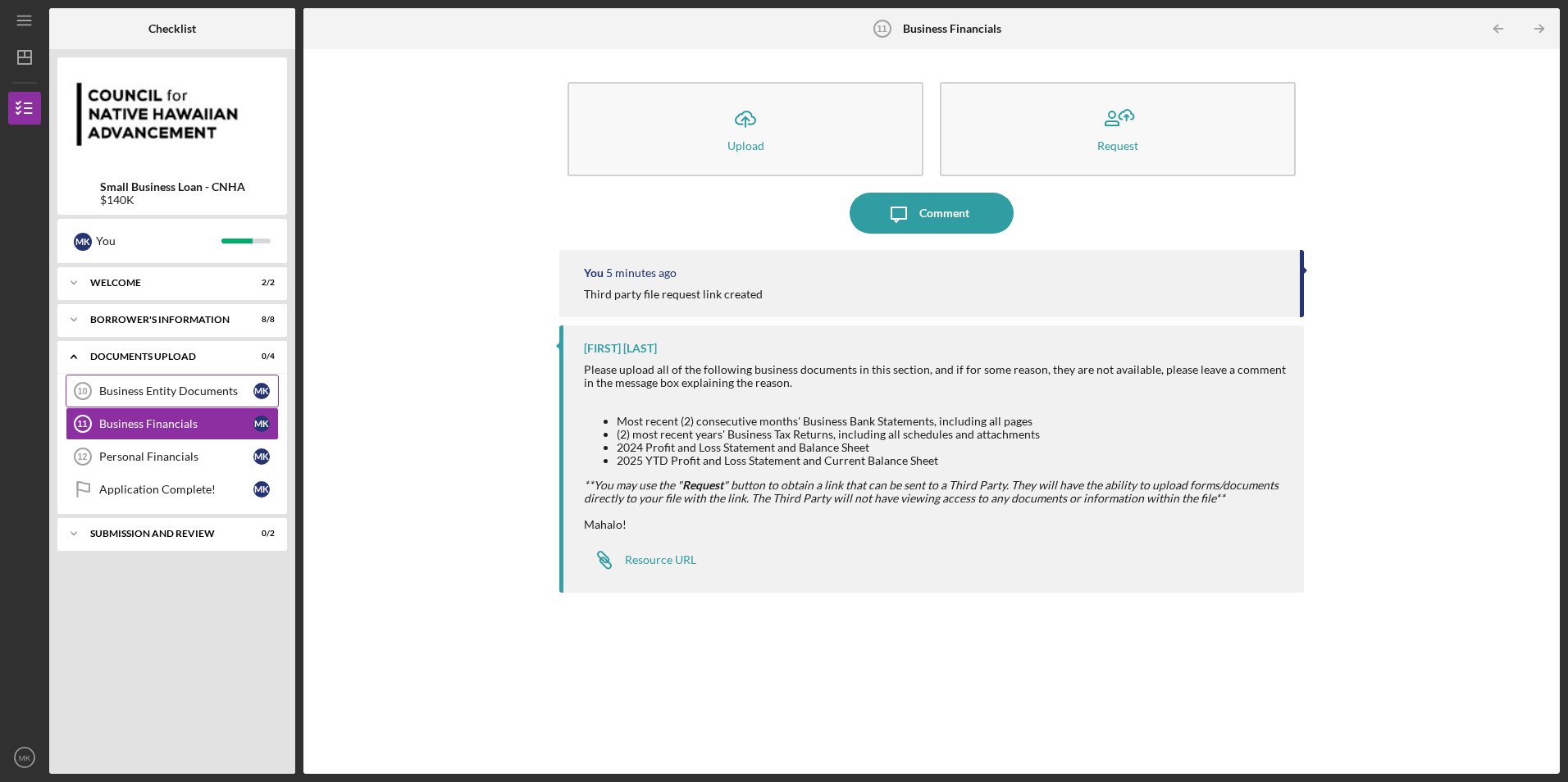 click on "Business Entity Documents" at bounding box center (176, 391) 